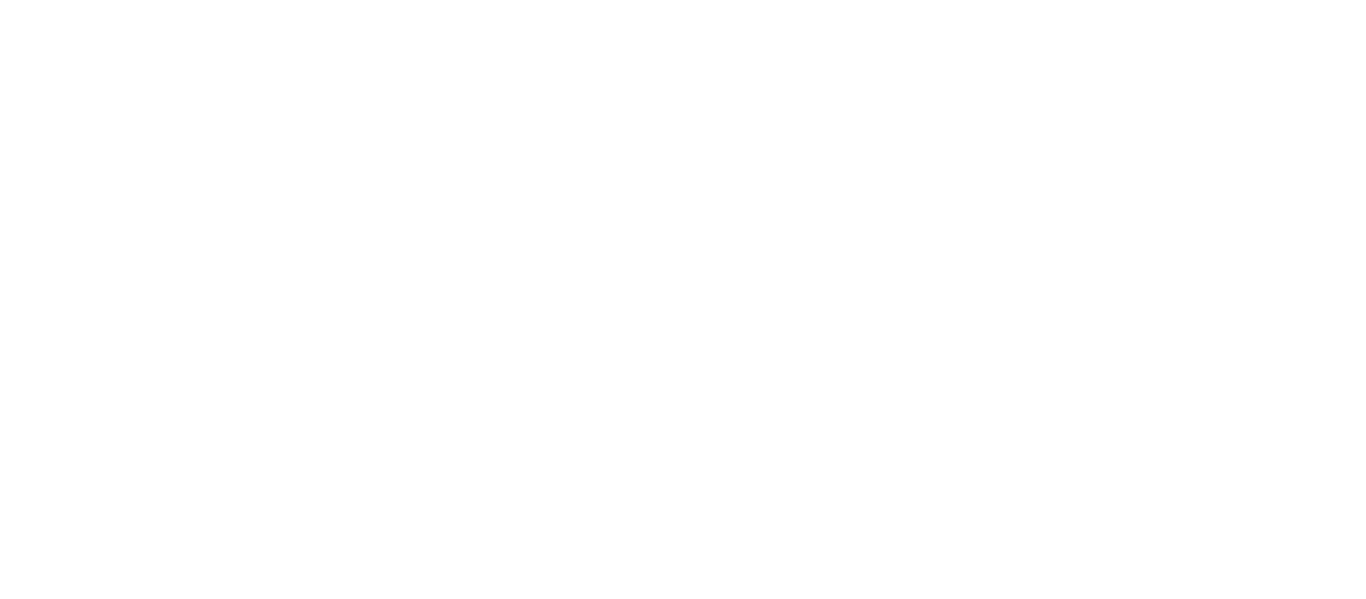 scroll, scrollTop: 0, scrollLeft: 0, axis: both 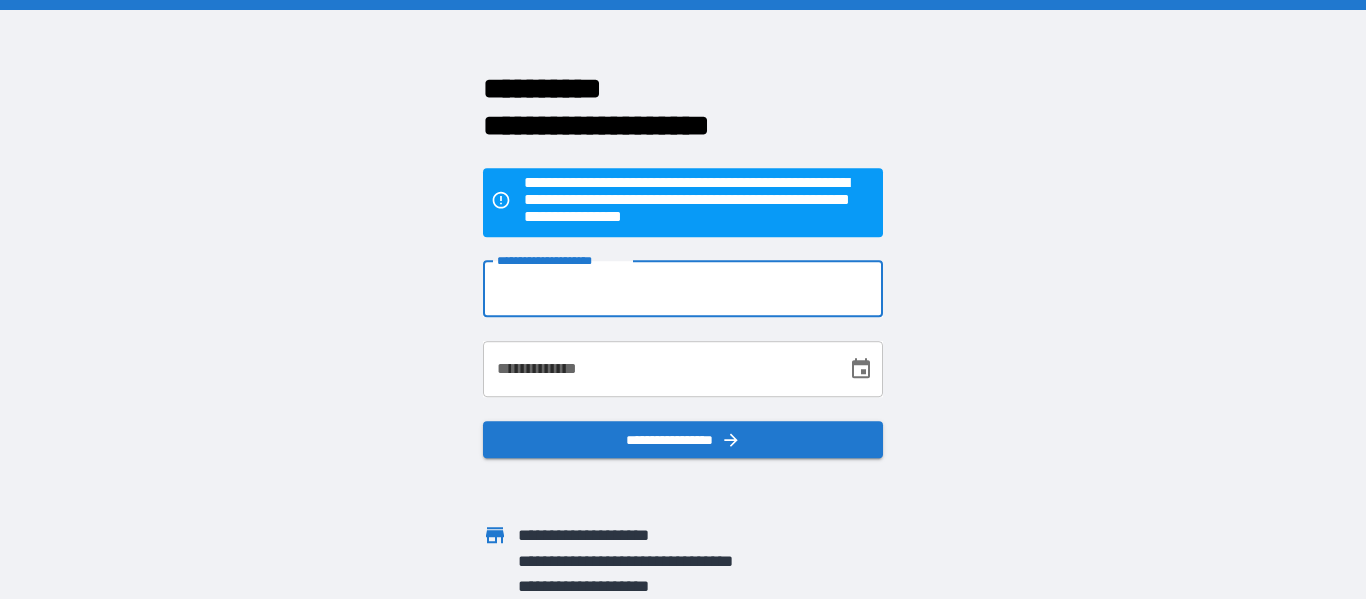 click on "**********" at bounding box center [683, 289] 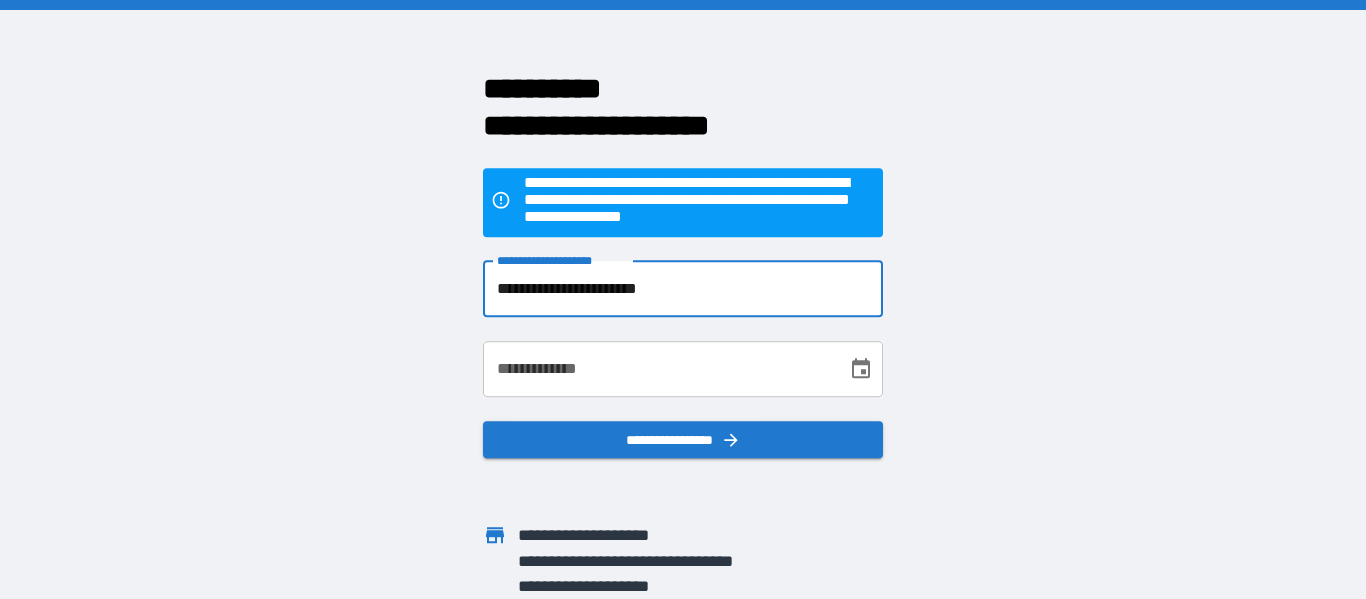 click on "**********" at bounding box center (658, 369) 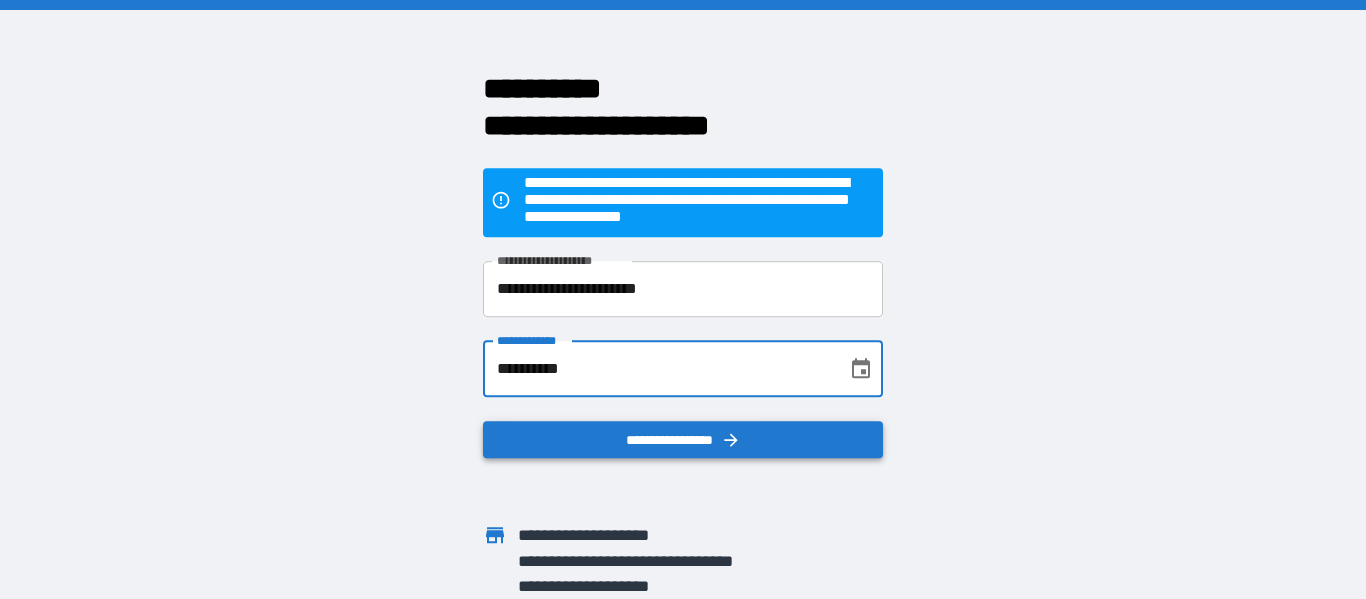 type on "**********" 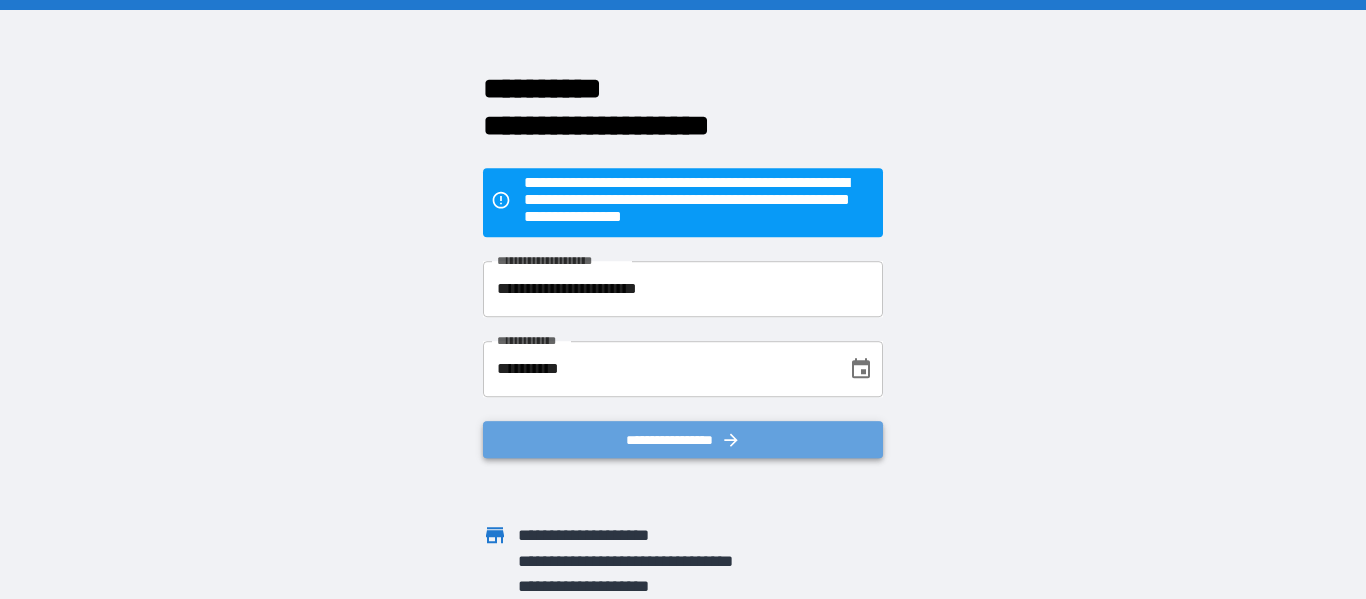 click on "**********" at bounding box center (683, 440) 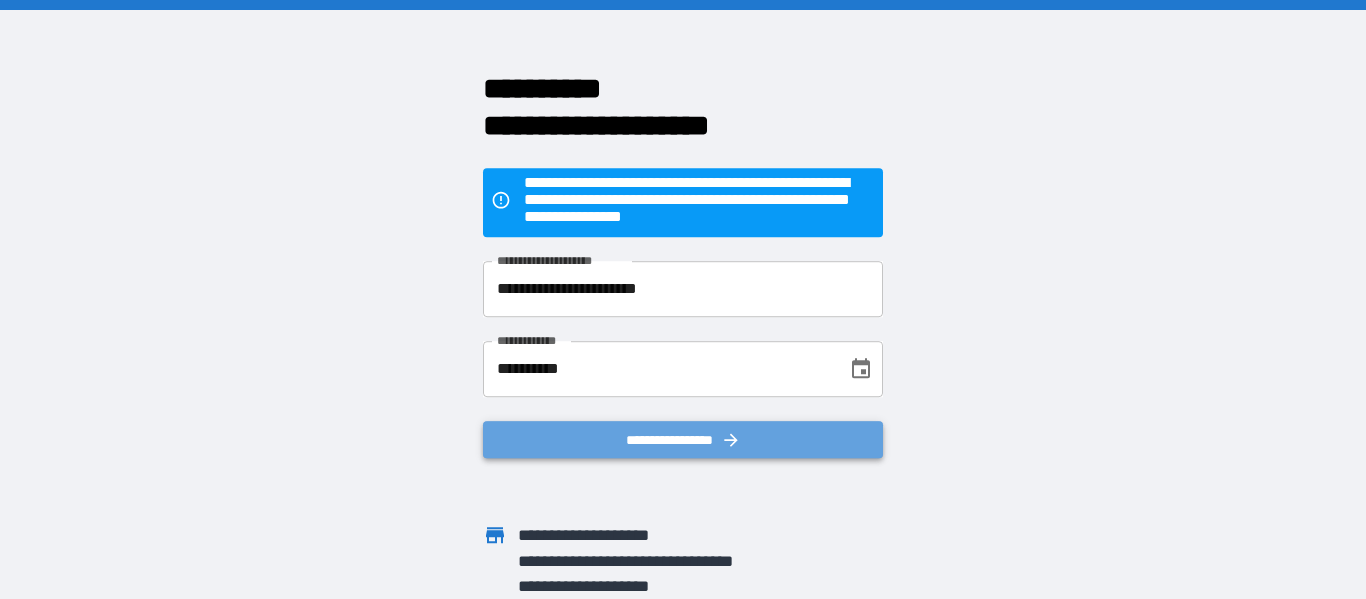 click on "**********" at bounding box center (683, 440) 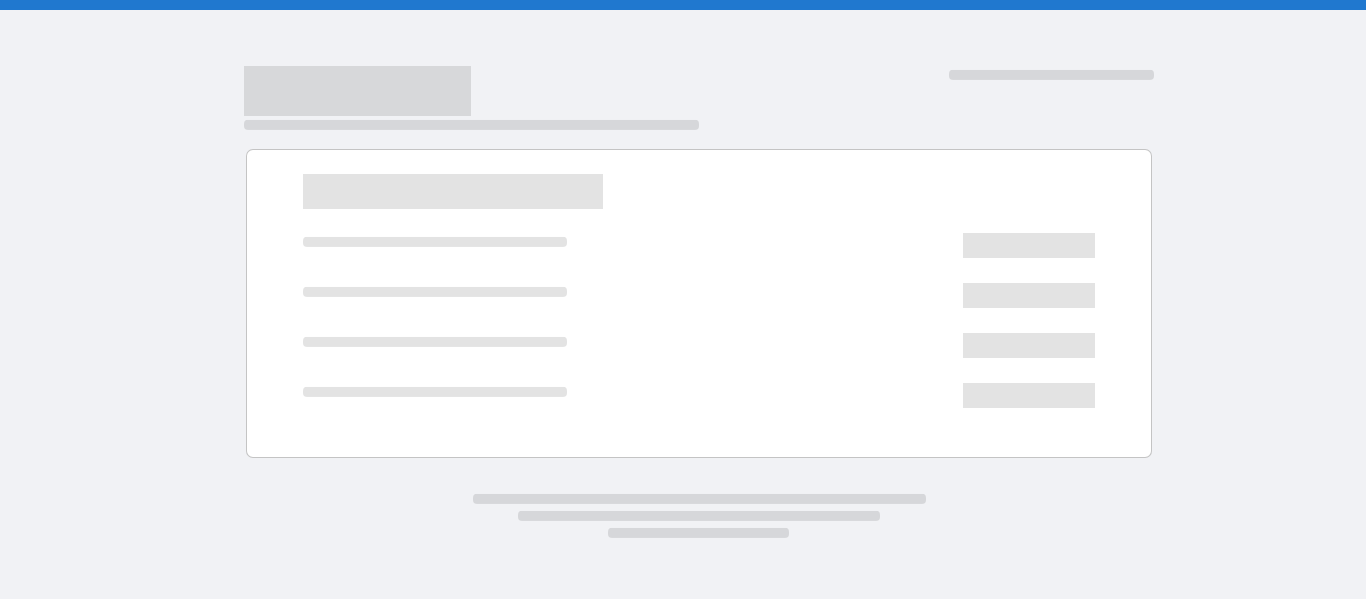 scroll, scrollTop: 0, scrollLeft: 0, axis: both 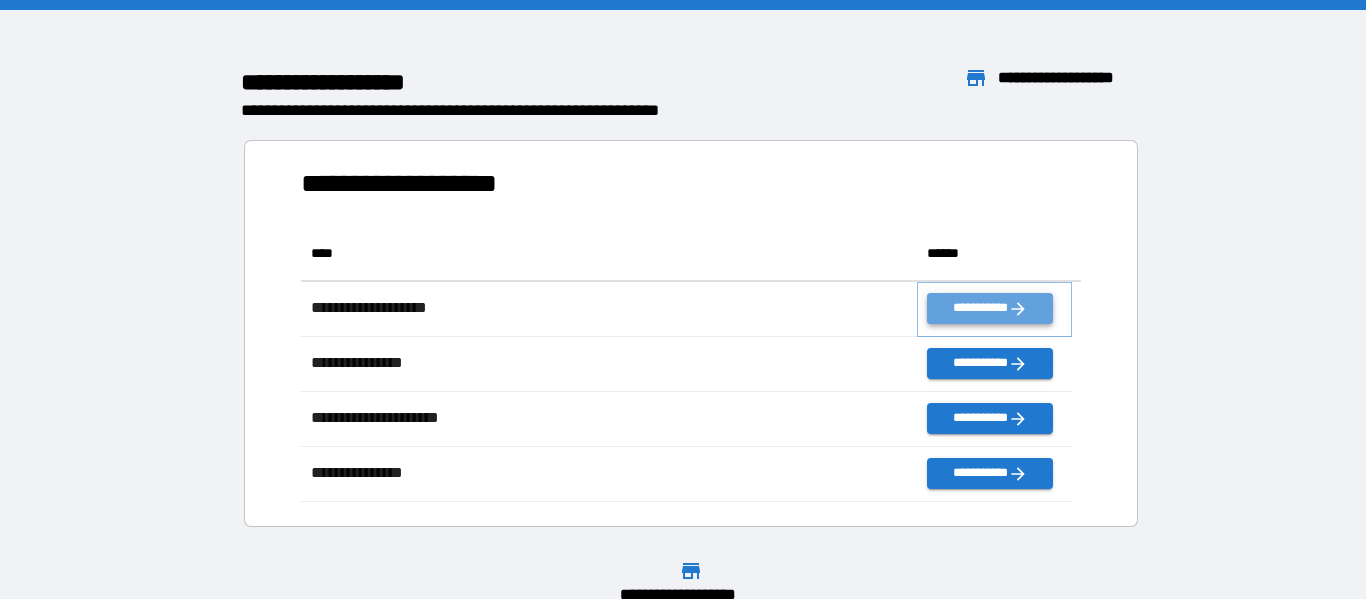 click on "**********" at bounding box center (989, 308) 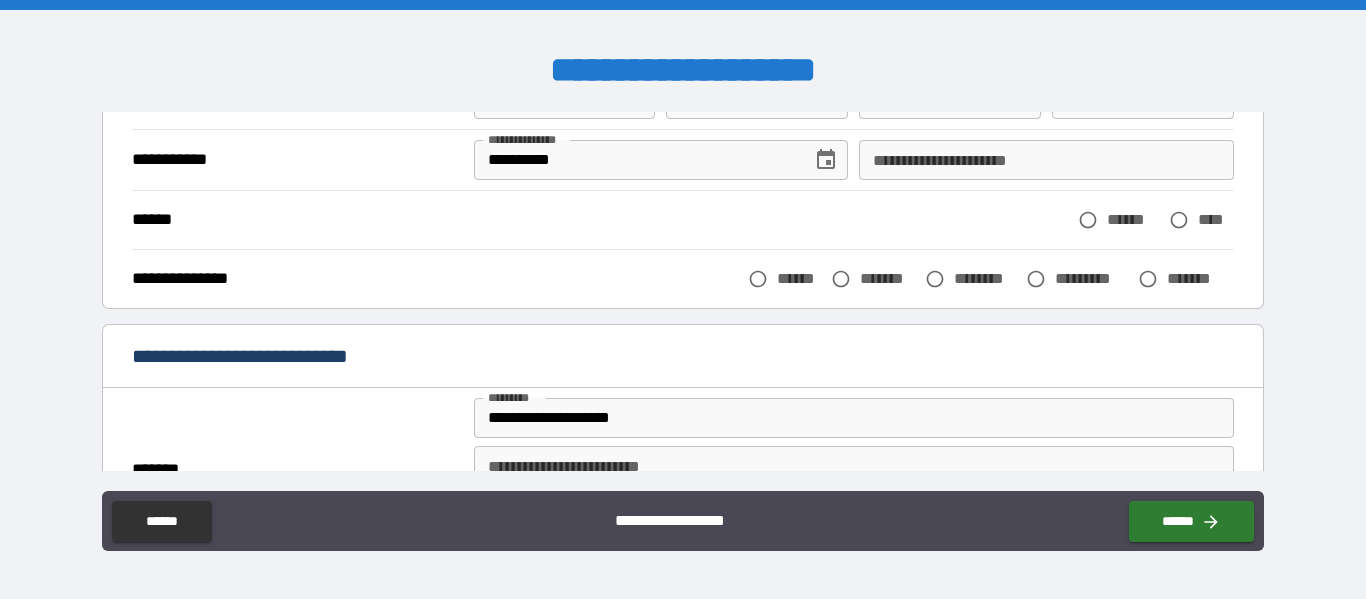 scroll, scrollTop: 200, scrollLeft: 0, axis: vertical 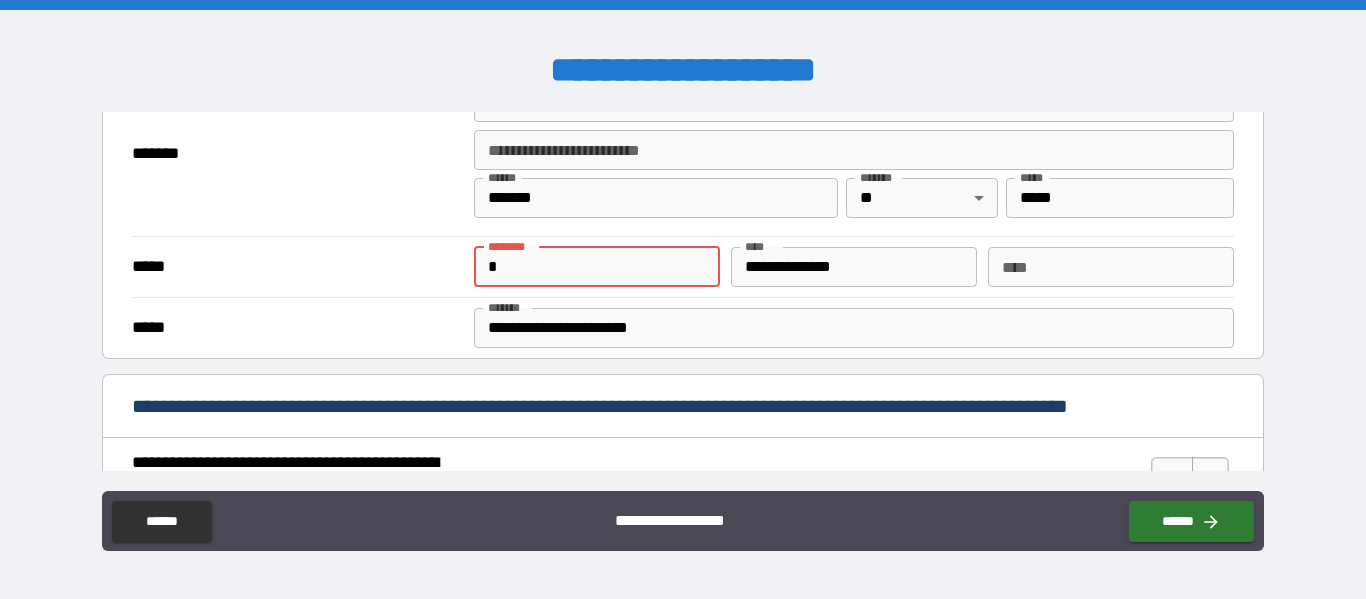 click on "*" at bounding box center [597, 267] 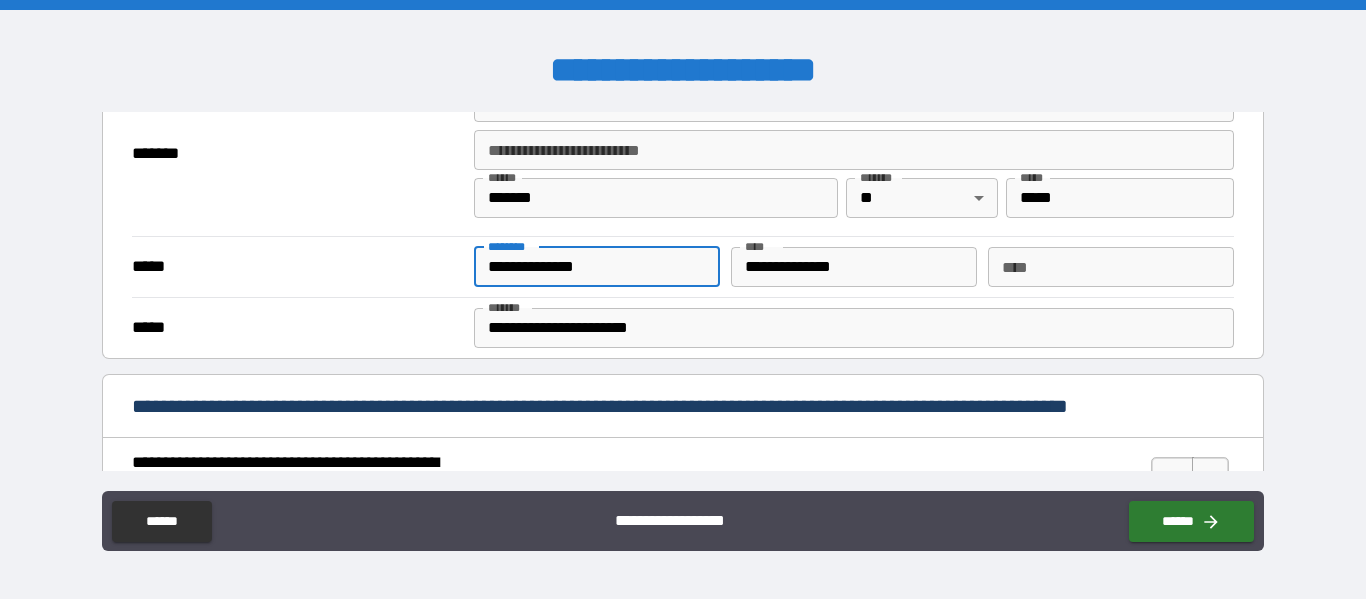 type on "**********" 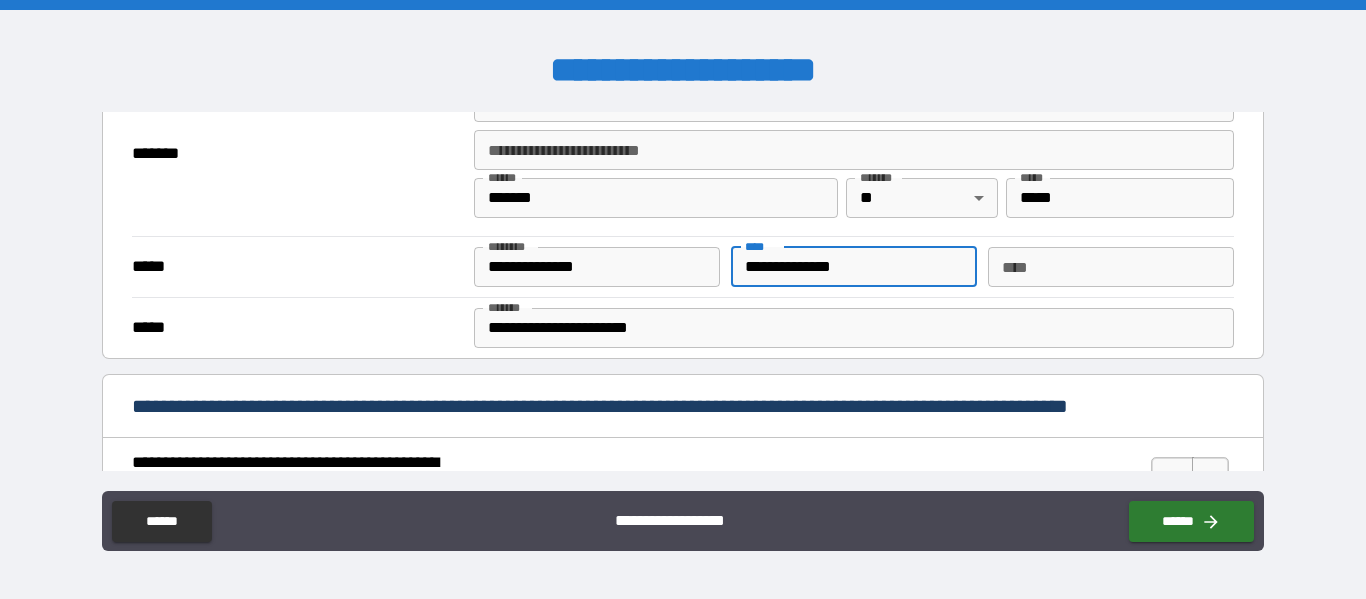 drag, startPoint x: 855, startPoint y: 259, endPoint x: 918, endPoint y: 272, distance: 64.327286 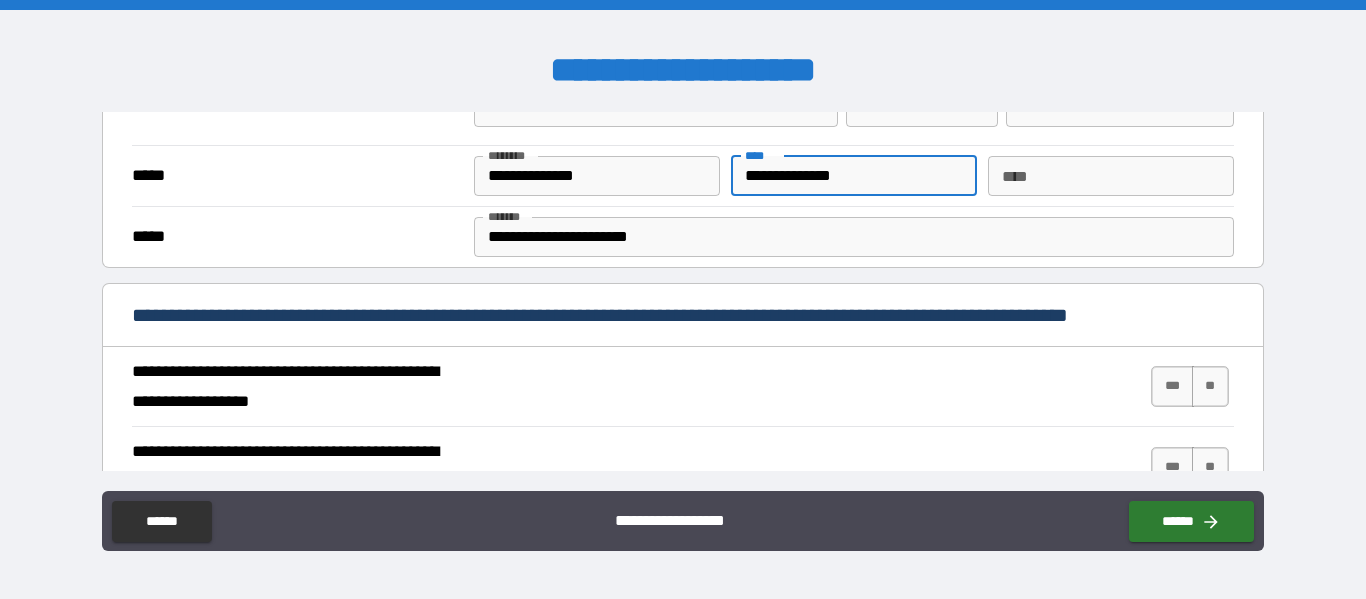 scroll, scrollTop: 700, scrollLeft: 0, axis: vertical 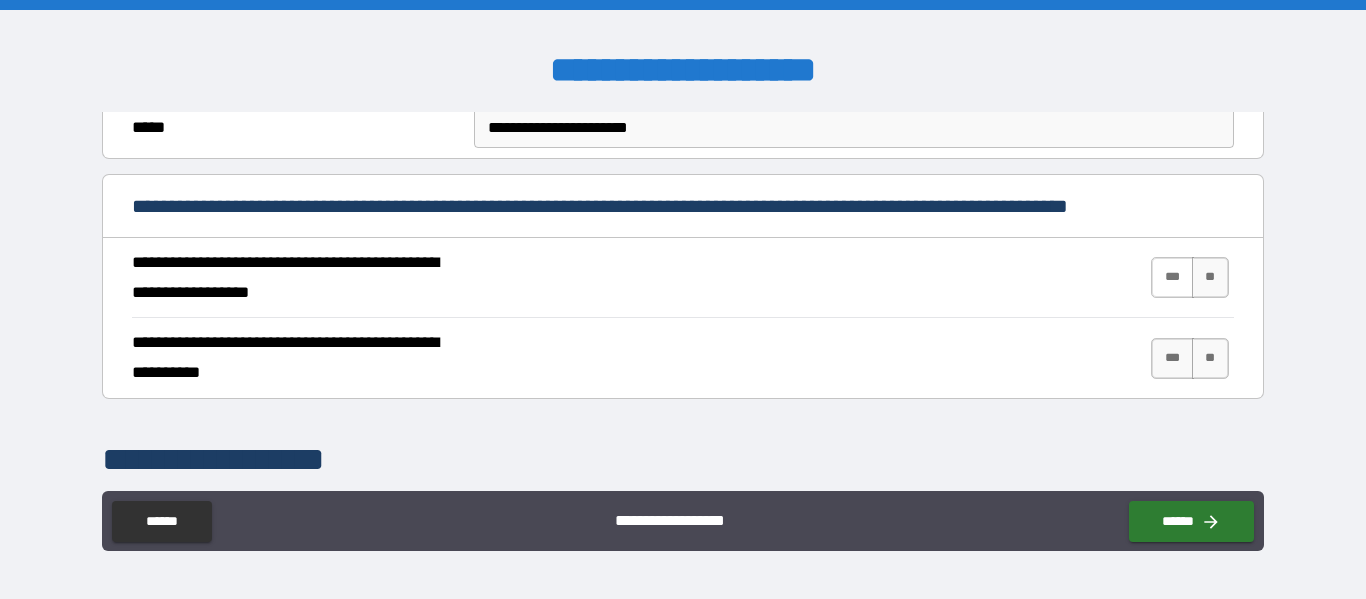 type on "**********" 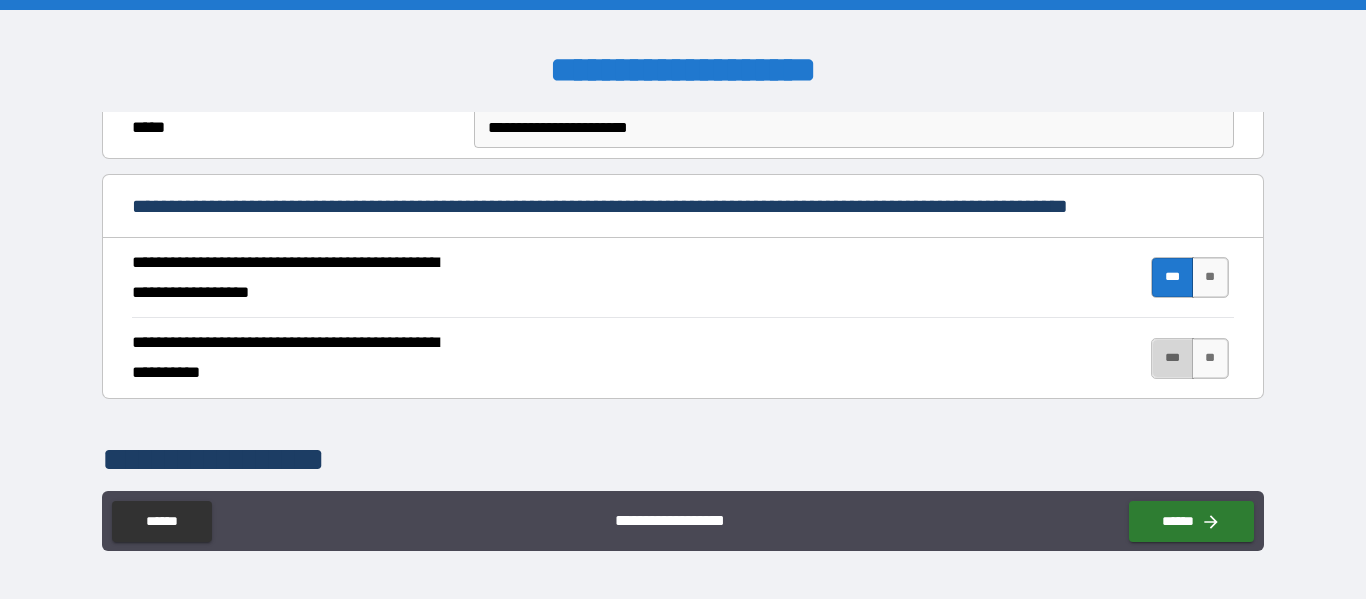 click on "***" at bounding box center (1172, 358) 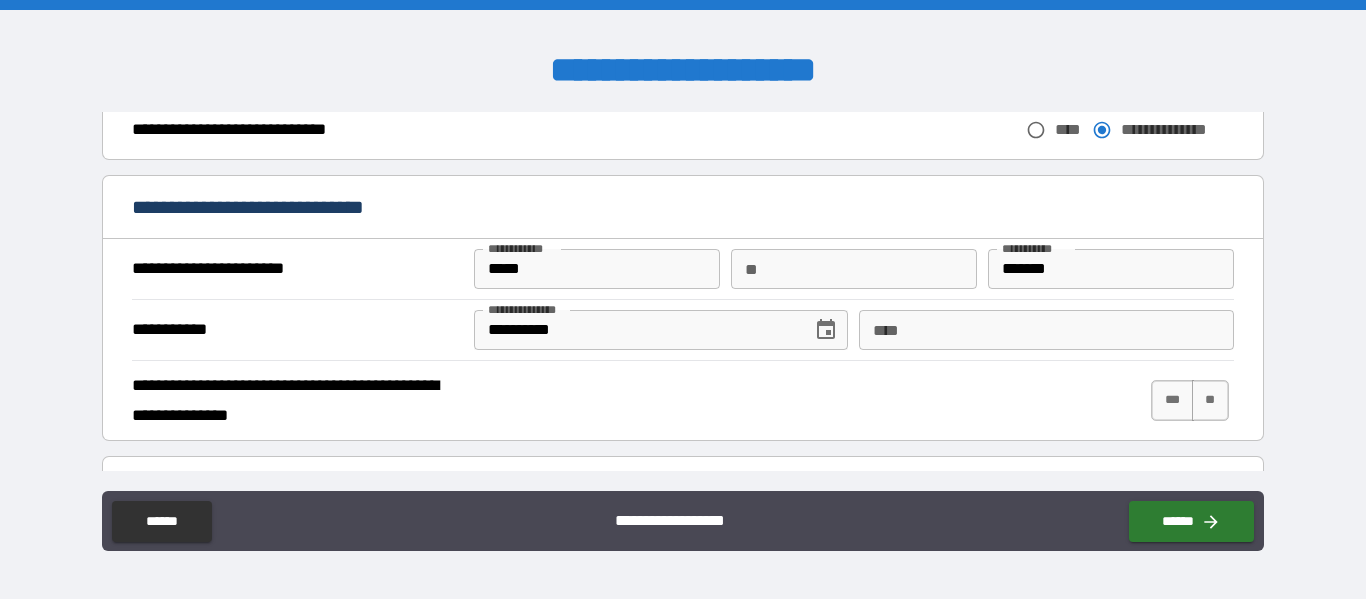scroll, scrollTop: 1200, scrollLeft: 0, axis: vertical 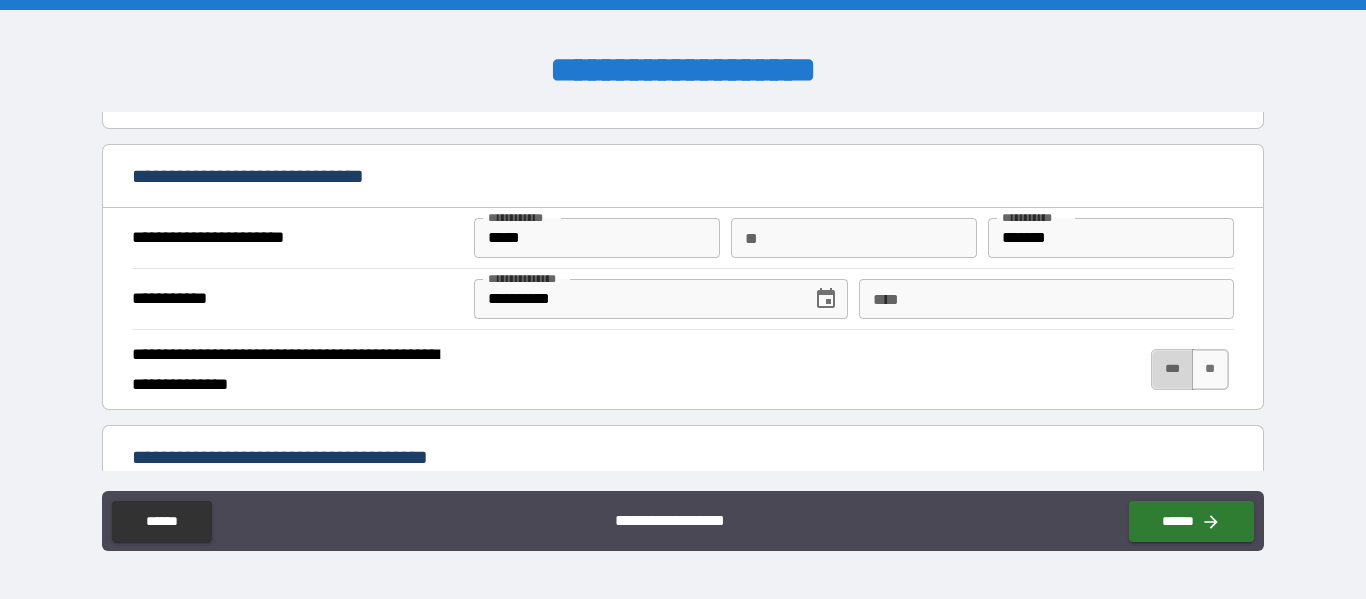 click on "***" at bounding box center (1172, 369) 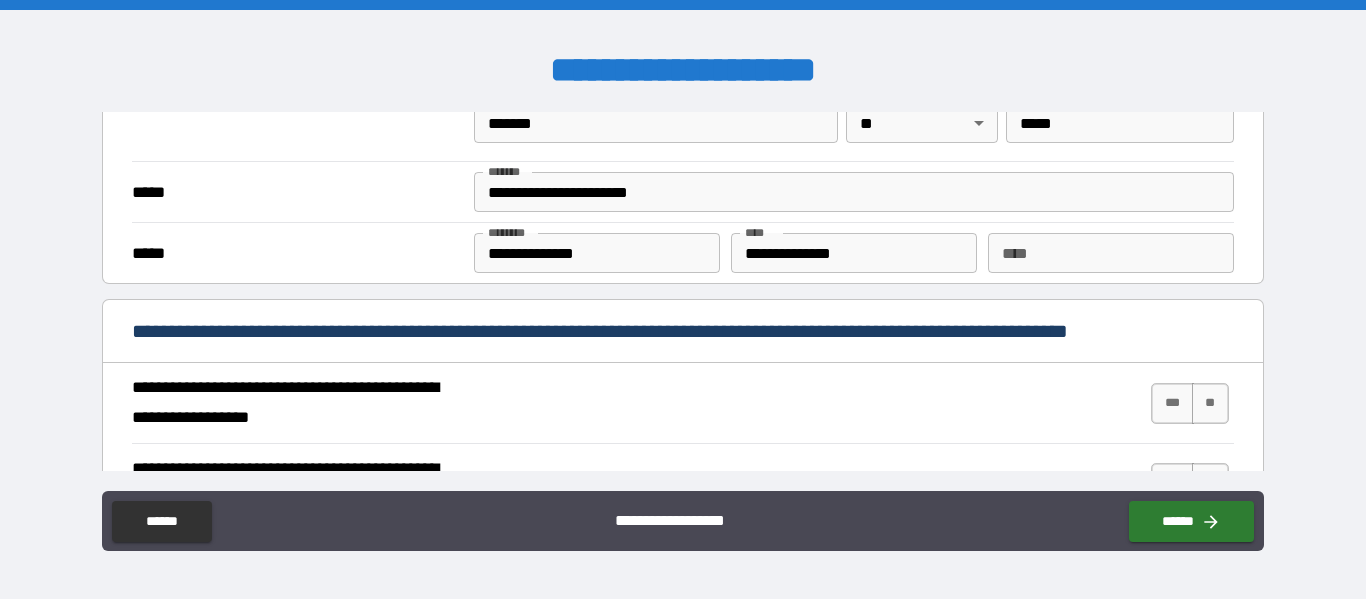 scroll, scrollTop: 1700, scrollLeft: 0, axis: vertical 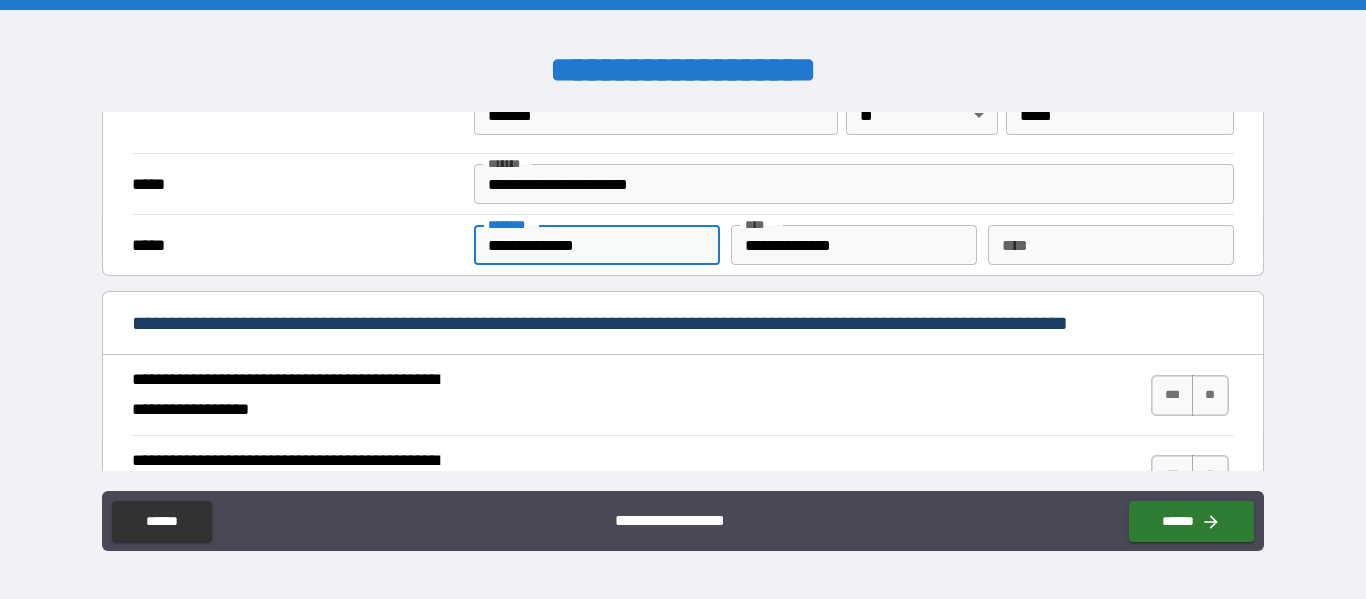 drag, startPoint x: 529, startPoint y: 247, endPoint x: 620, endPoint y: 242, distance: 91.13726 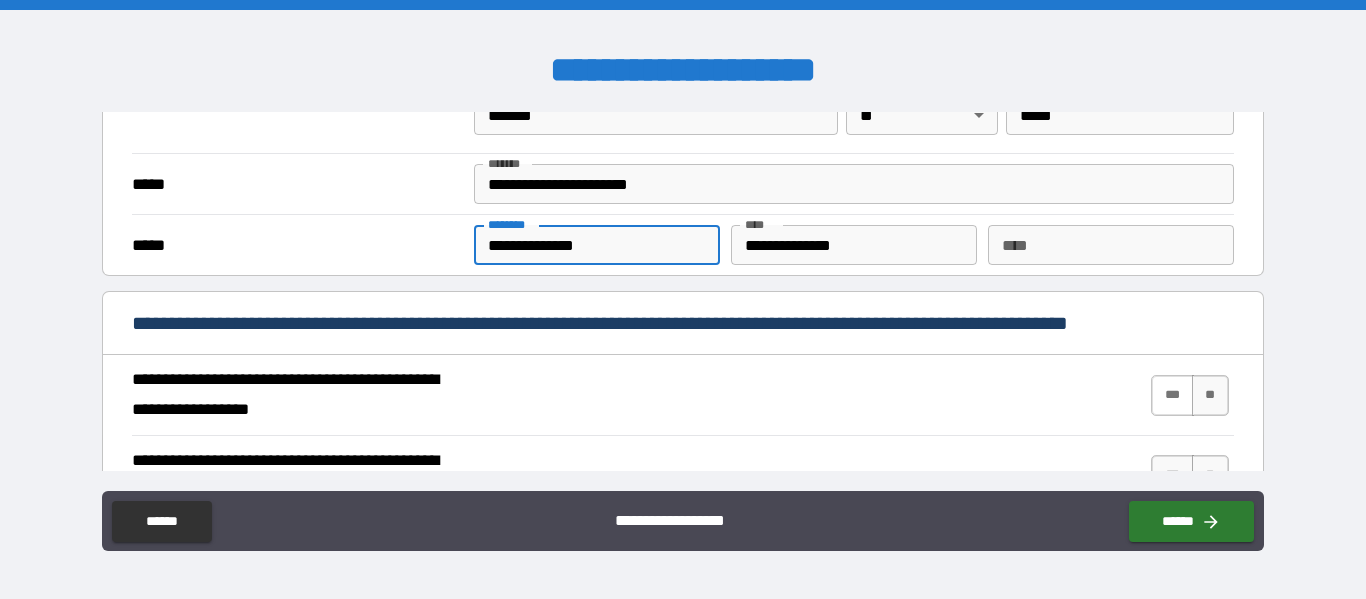 type on "**********" 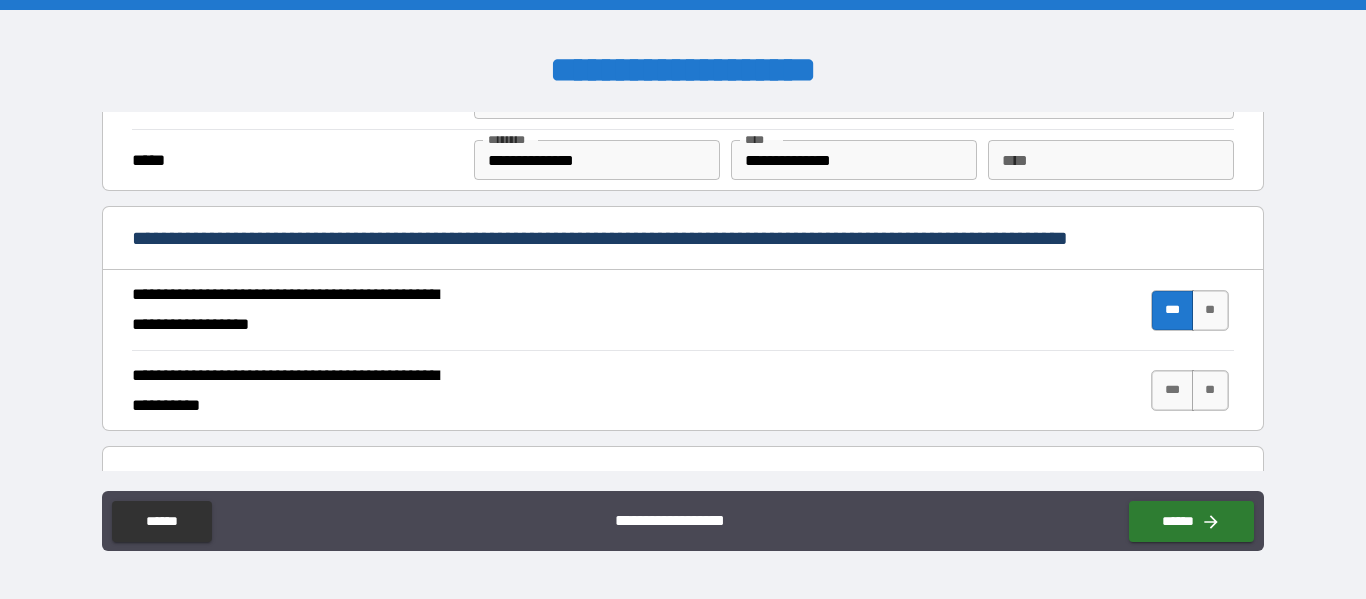 scroll, scrollTop: 1900, scrollLeft: 0, axis: vertical 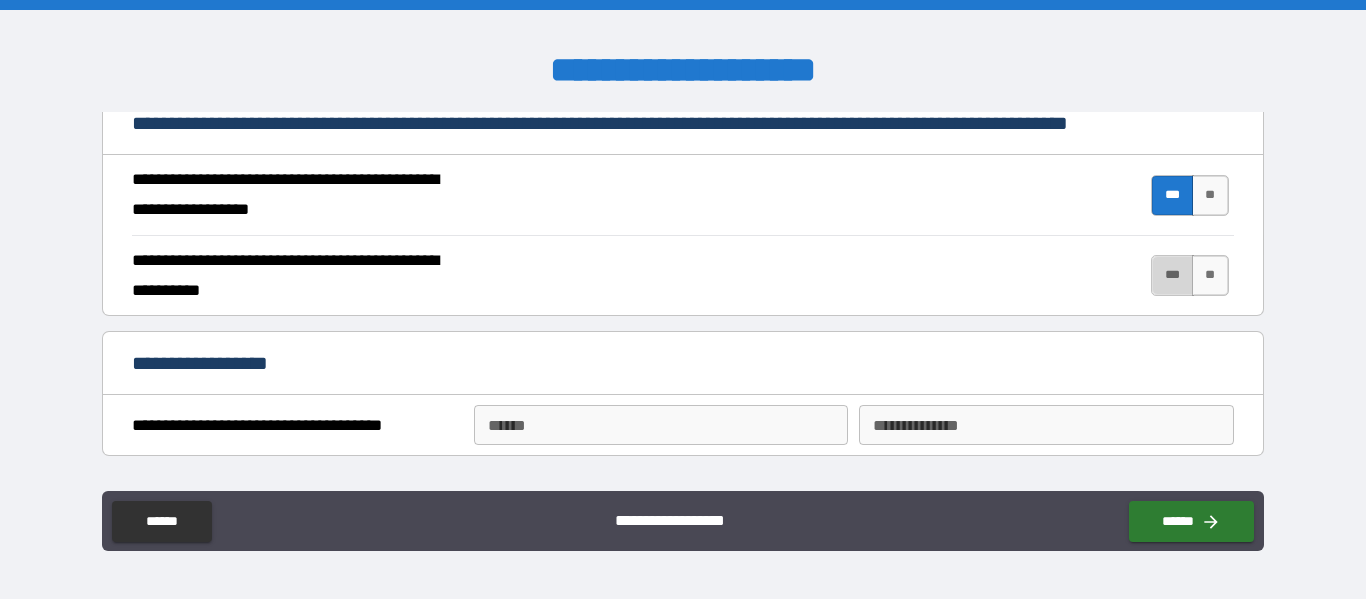 click on "***" at bounding box center [1172, 275] 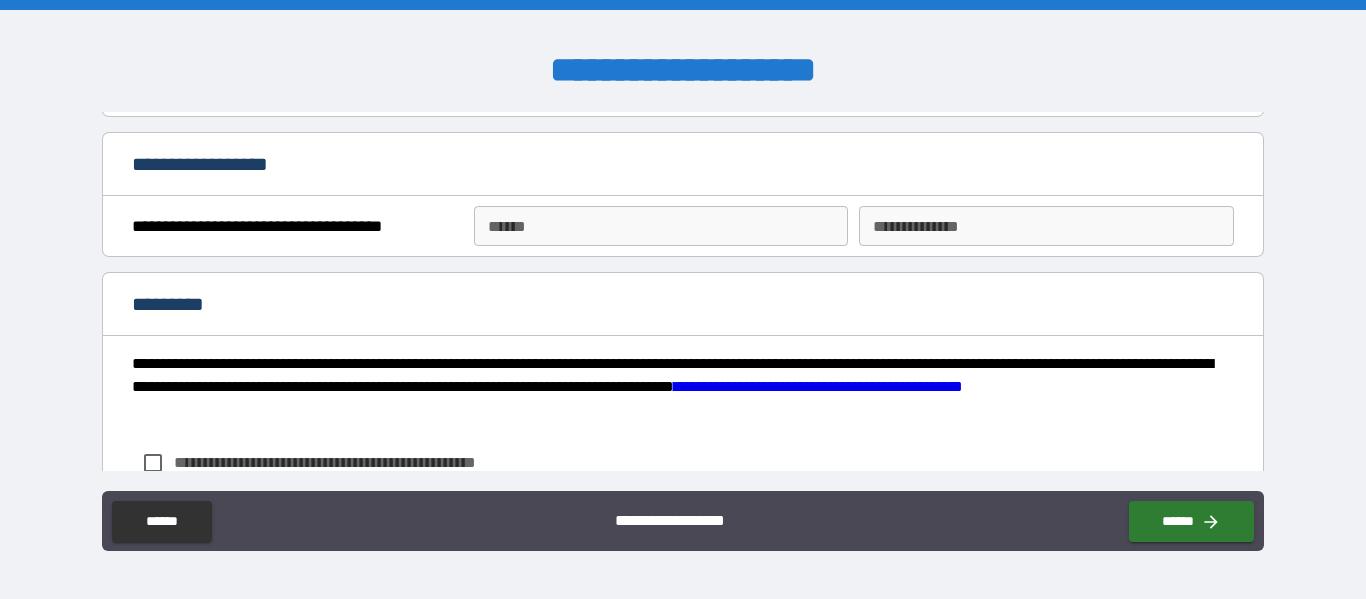 scroll, scrollTop: 2100, scrollLeft: 0, axis: vertical 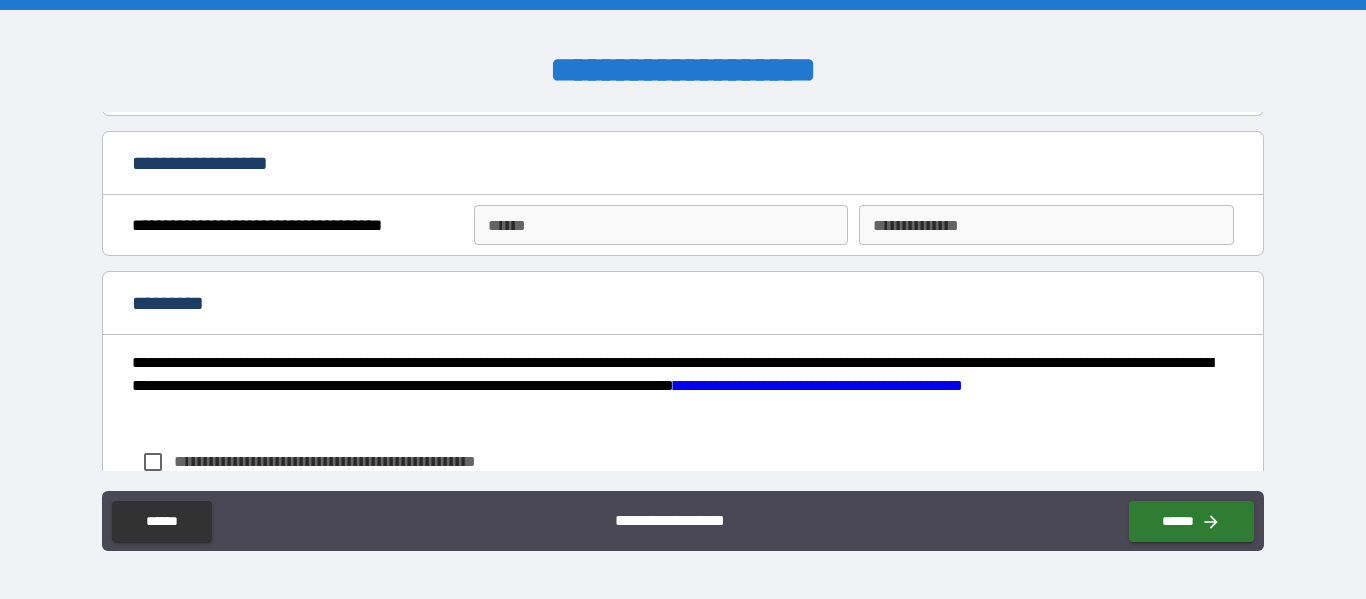 click on "****   *" at bounding box center [661, 225] 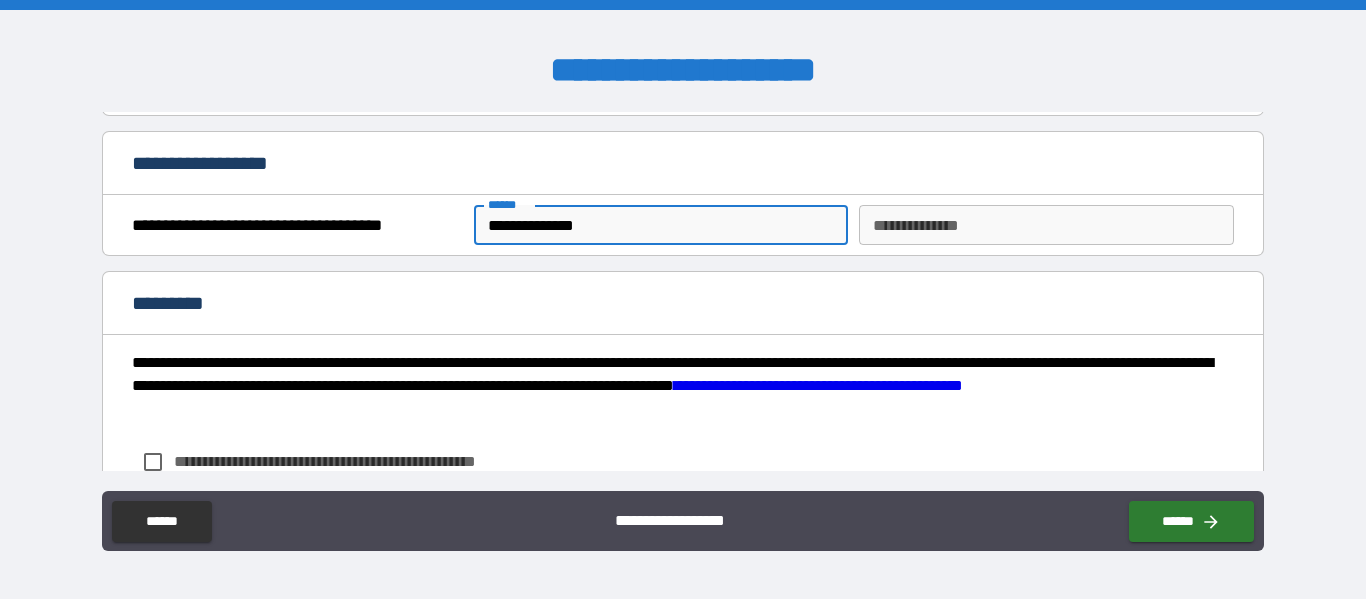 type on "**********" 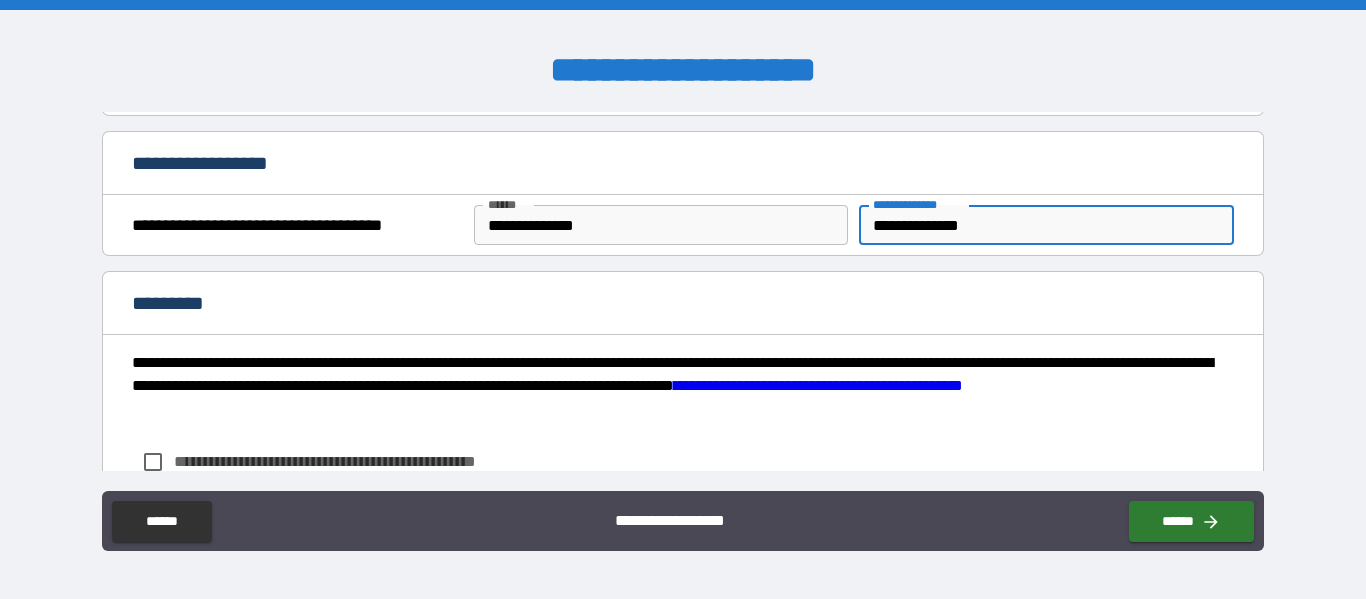 type on "**********" 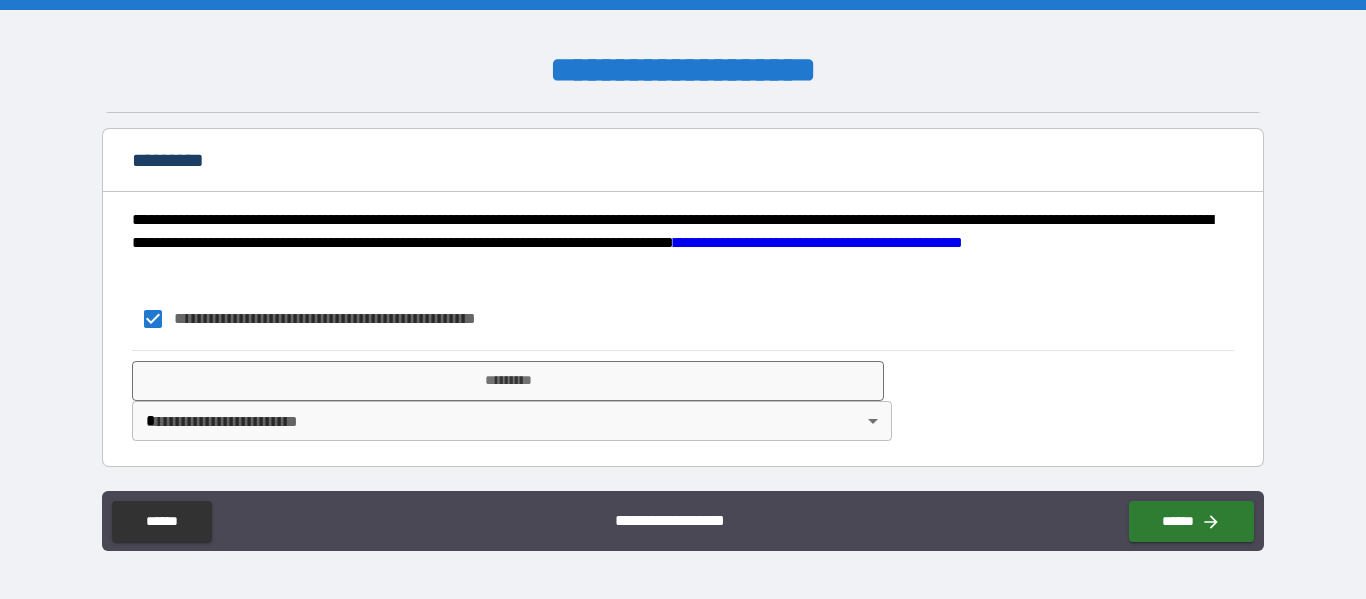 scroll, scrollTop: 2244, scrollLeft: 0, axis: vertical 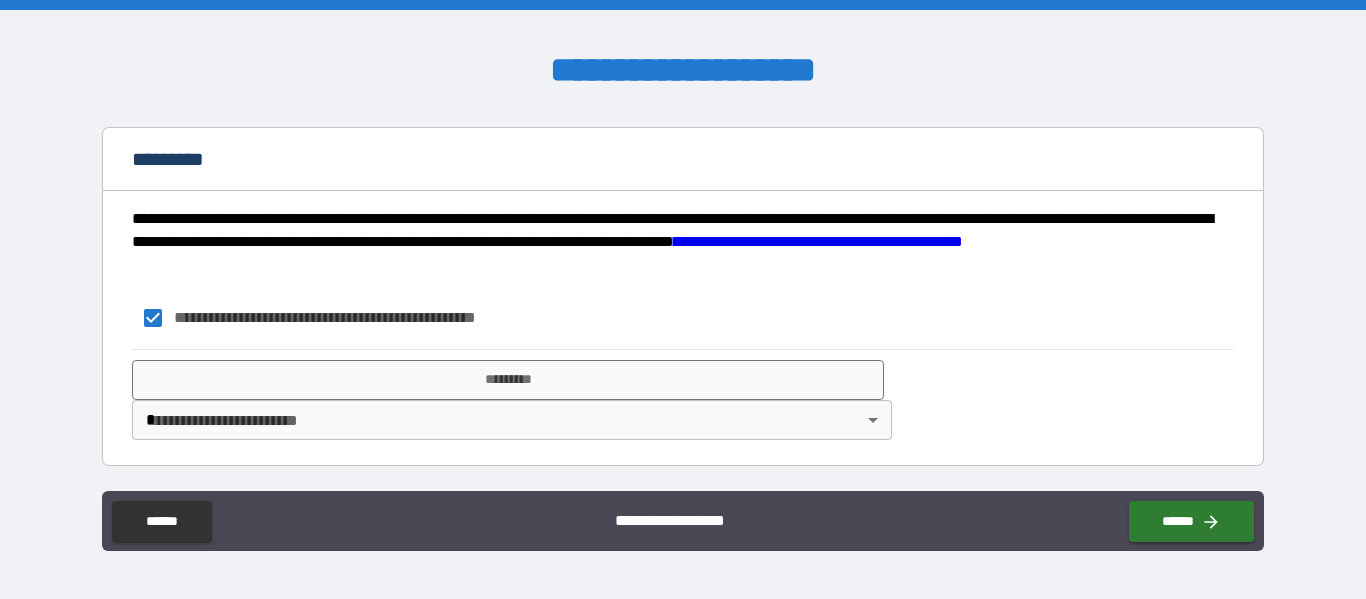 click on "**********" at bounding box center [683, 299] 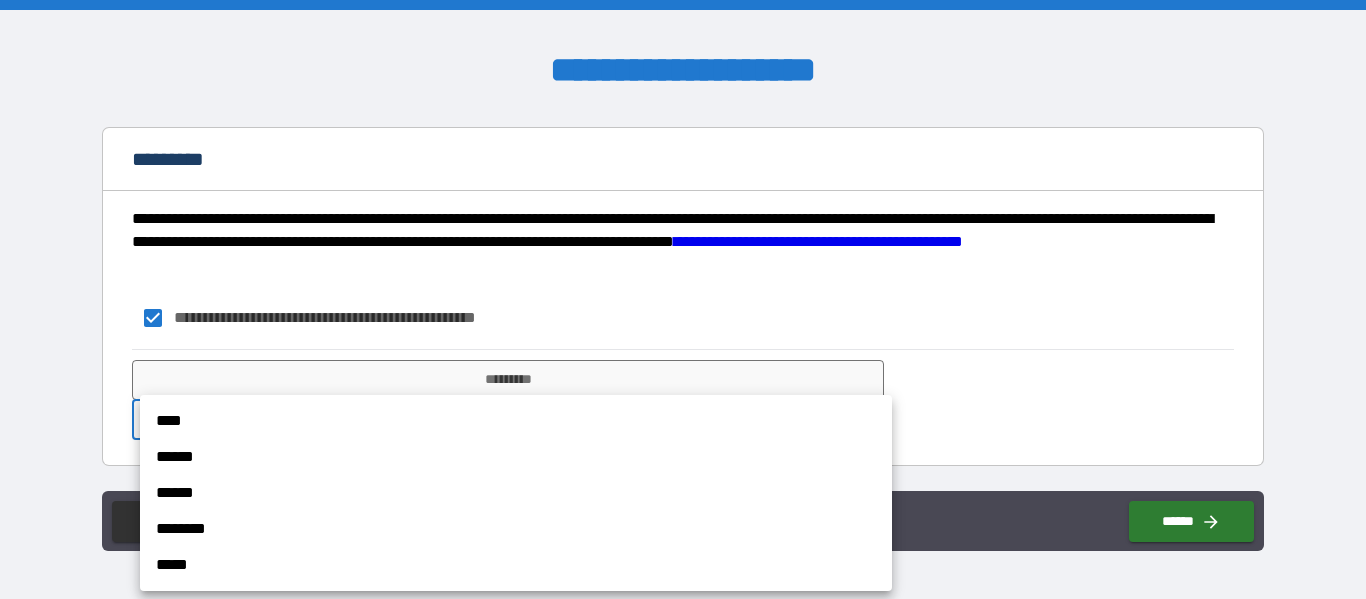 click on "******" at bounding box center (516, 457) 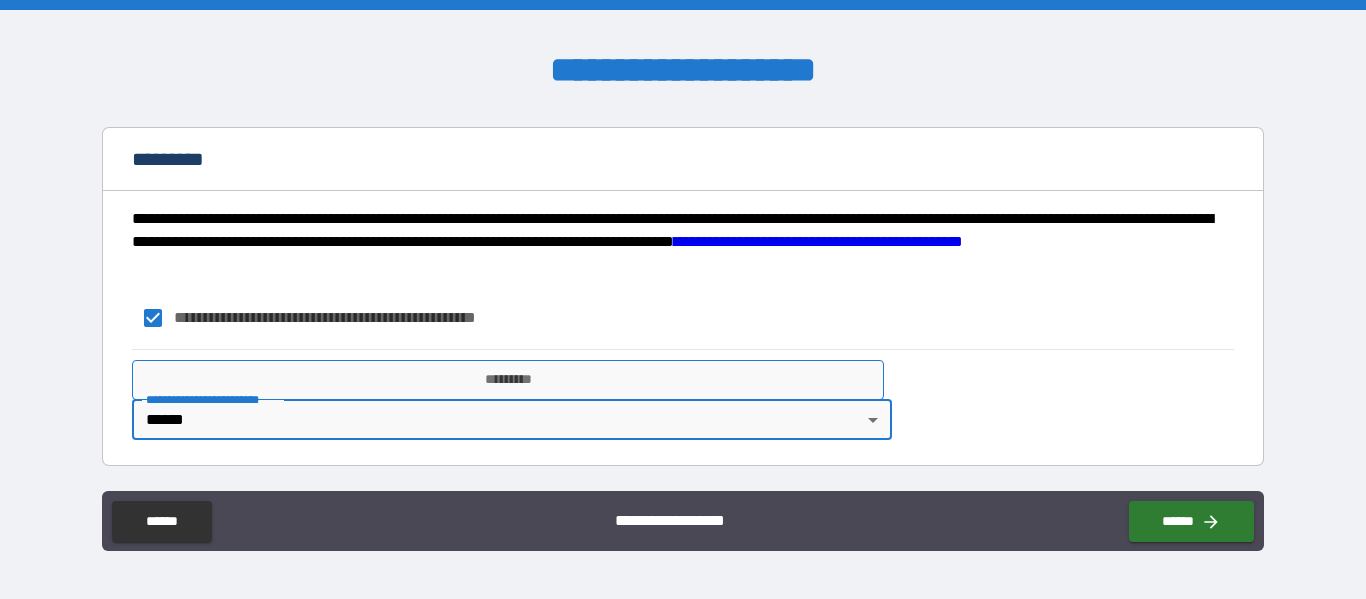 click on "*********" at bounding box center (508, 380) 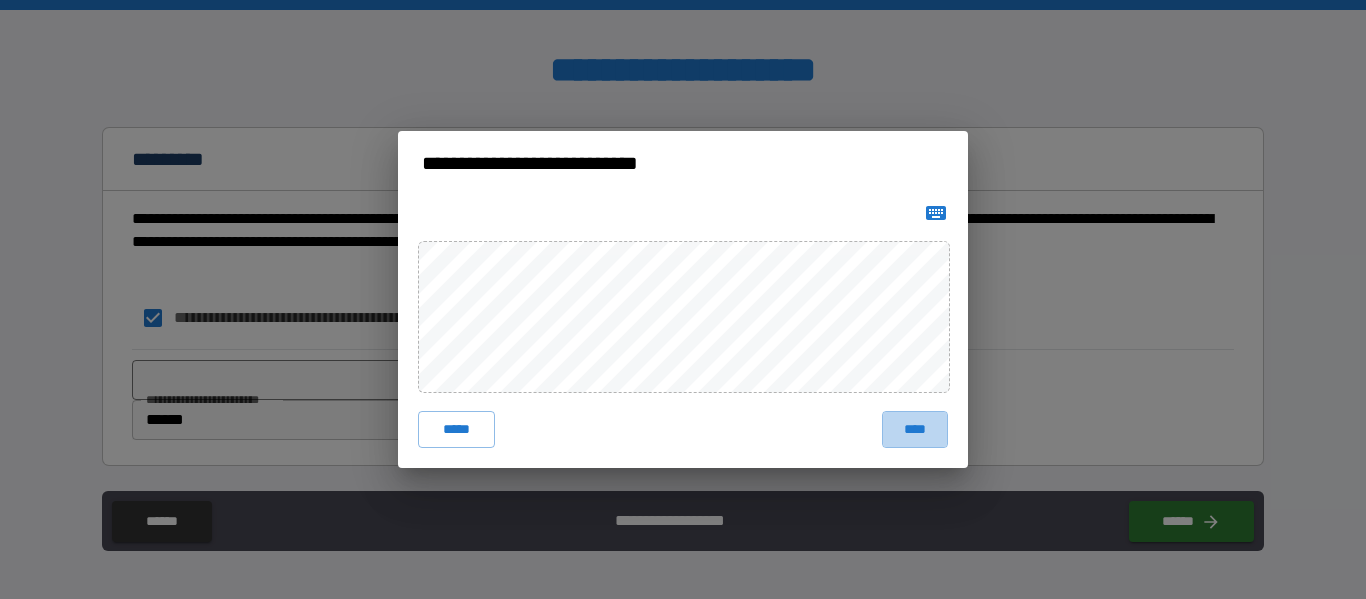 click on "****" at bounding box center (915, 429) 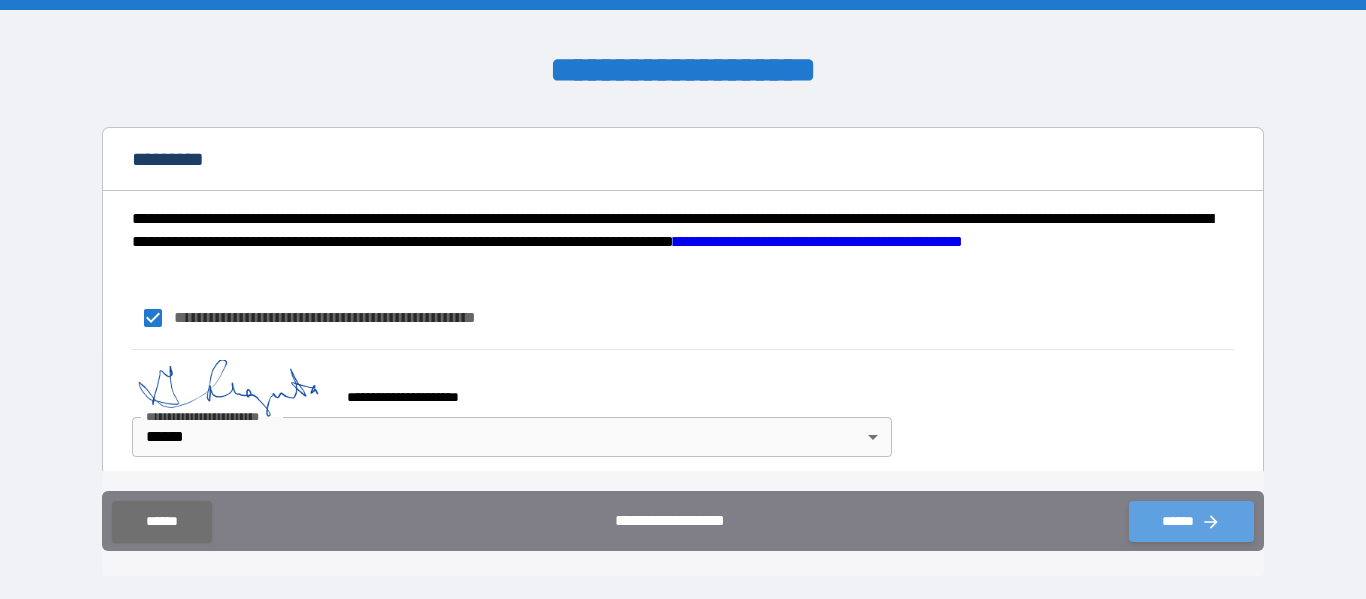 click on "******" at bounding box center [1191, 521] 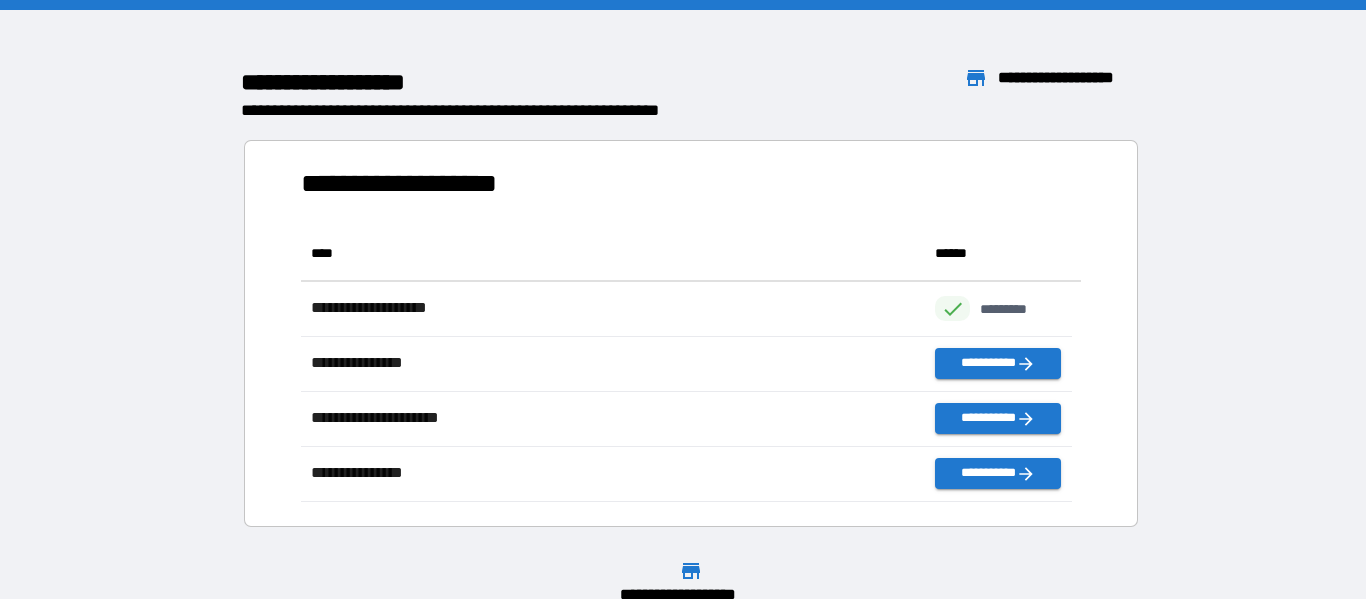 scroll, scrollTop: 16, scrollLeft: 16, axis: both 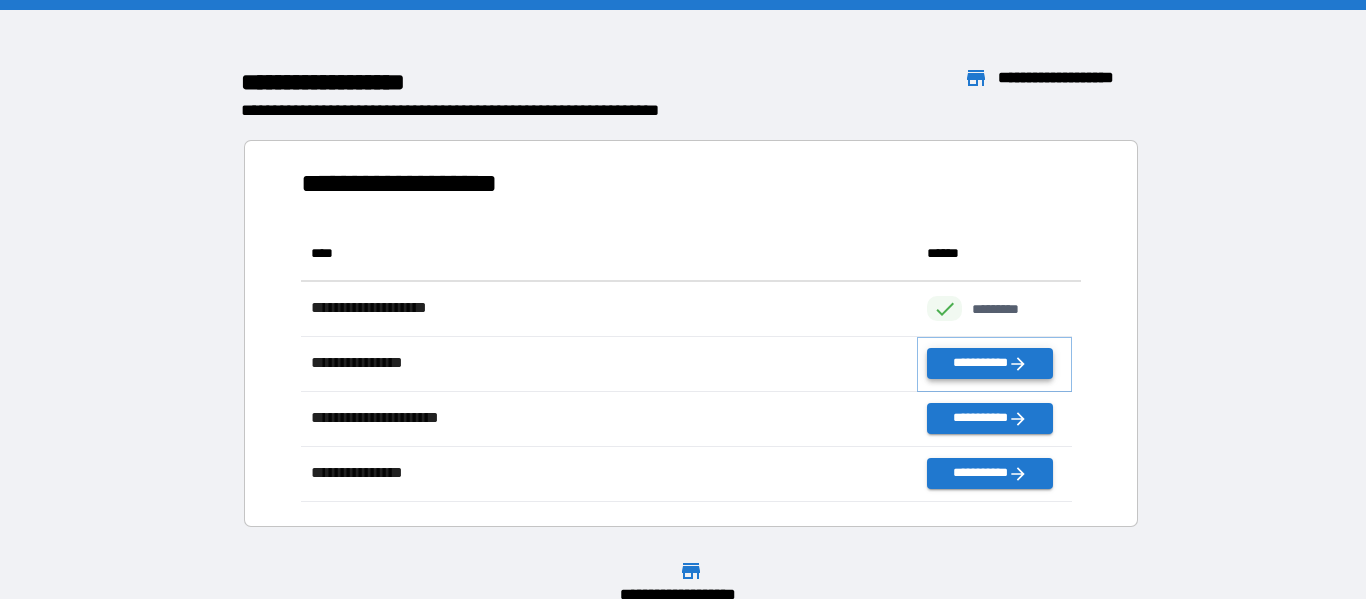 click on "**********" at bounding box center [989, 363] 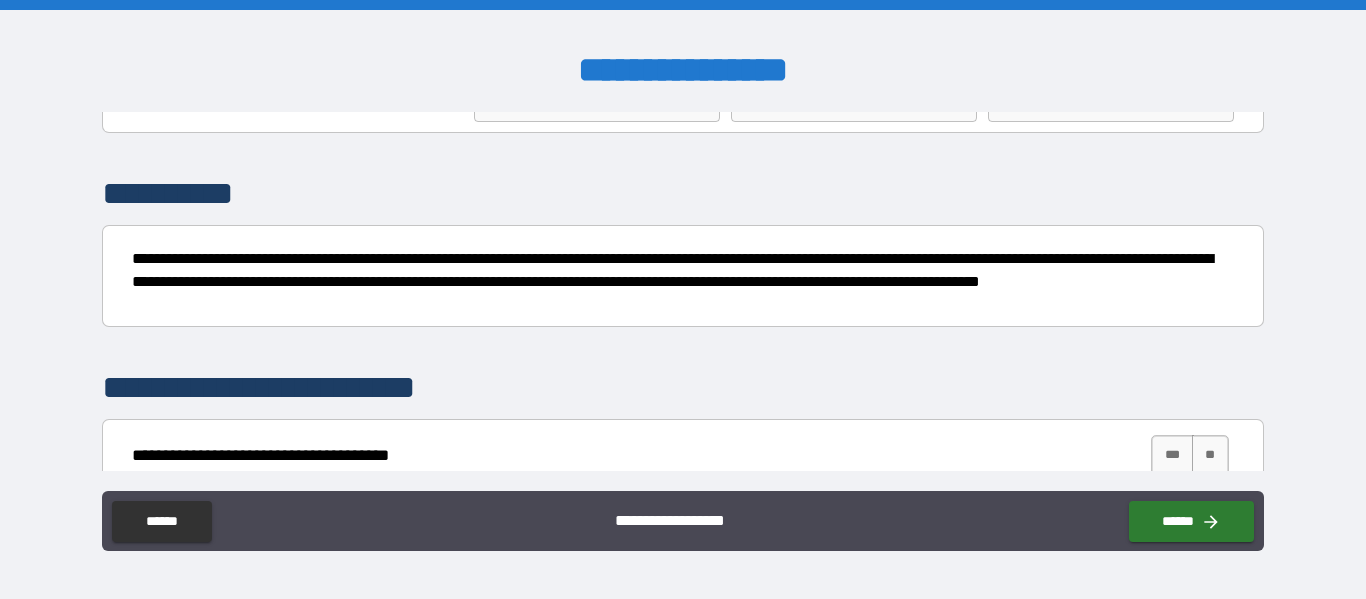 scroll, scrollTop: 300, scrollLeft: 0, axis: vertical 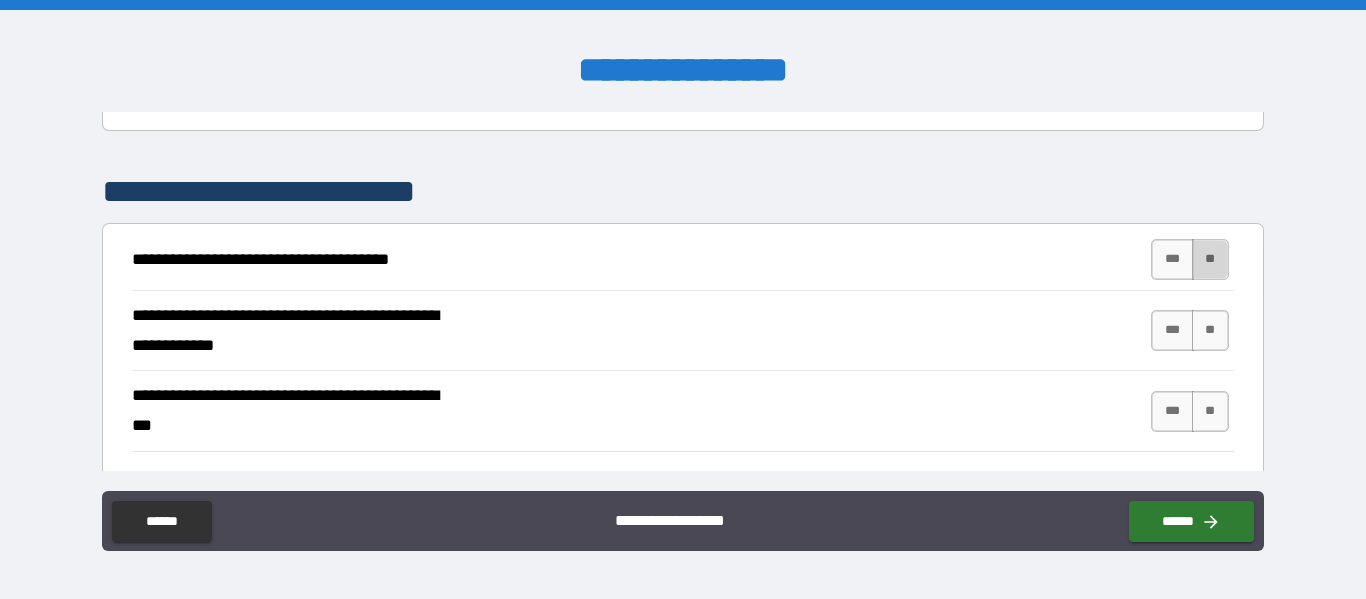 click on "**" at bounding box center [1210, 259] 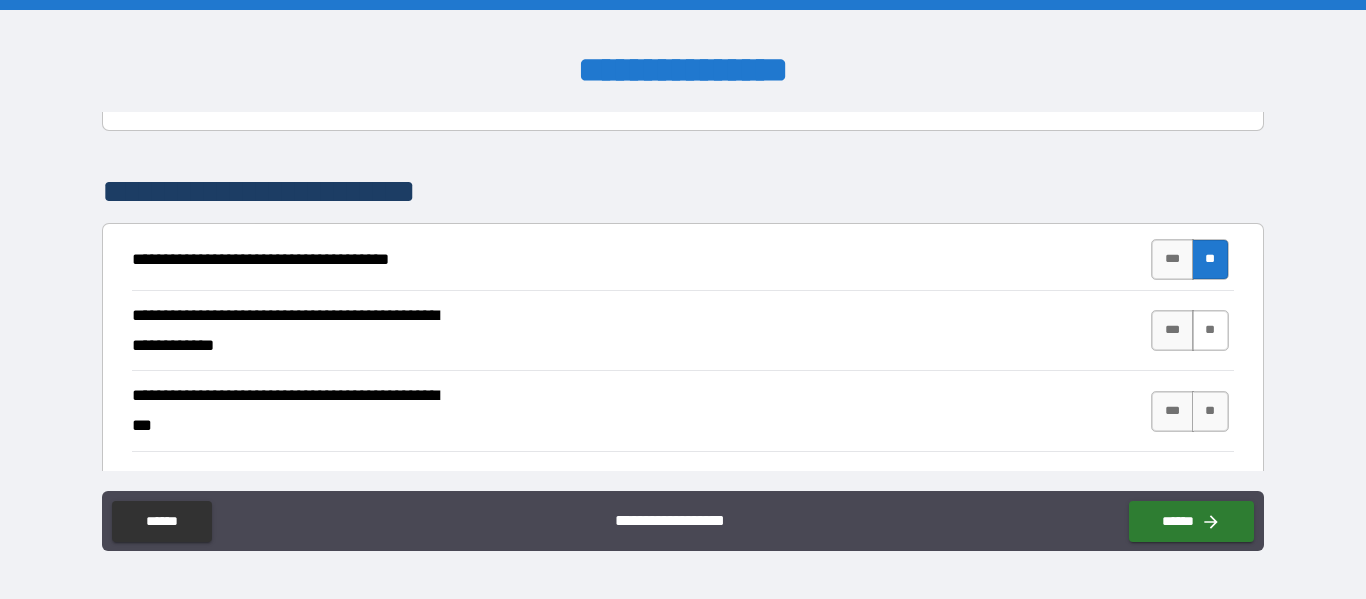 click on "**" at bounding box center (1210, 330) 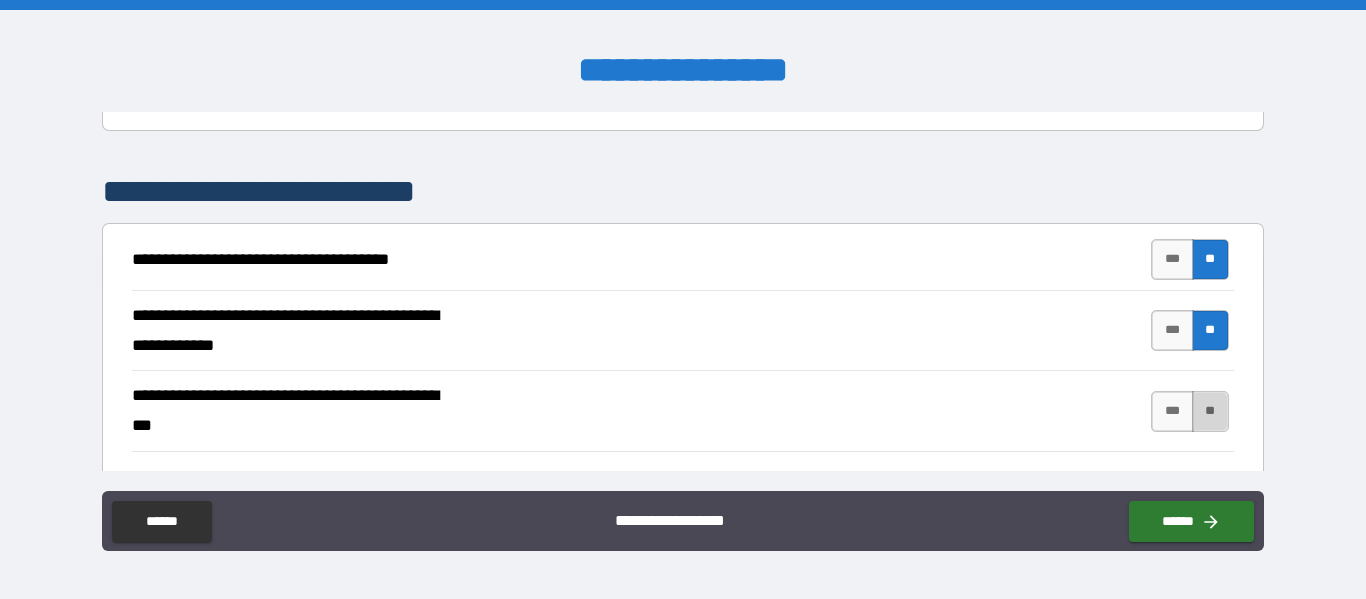 click on "**" at bounding box center (1210, 411) 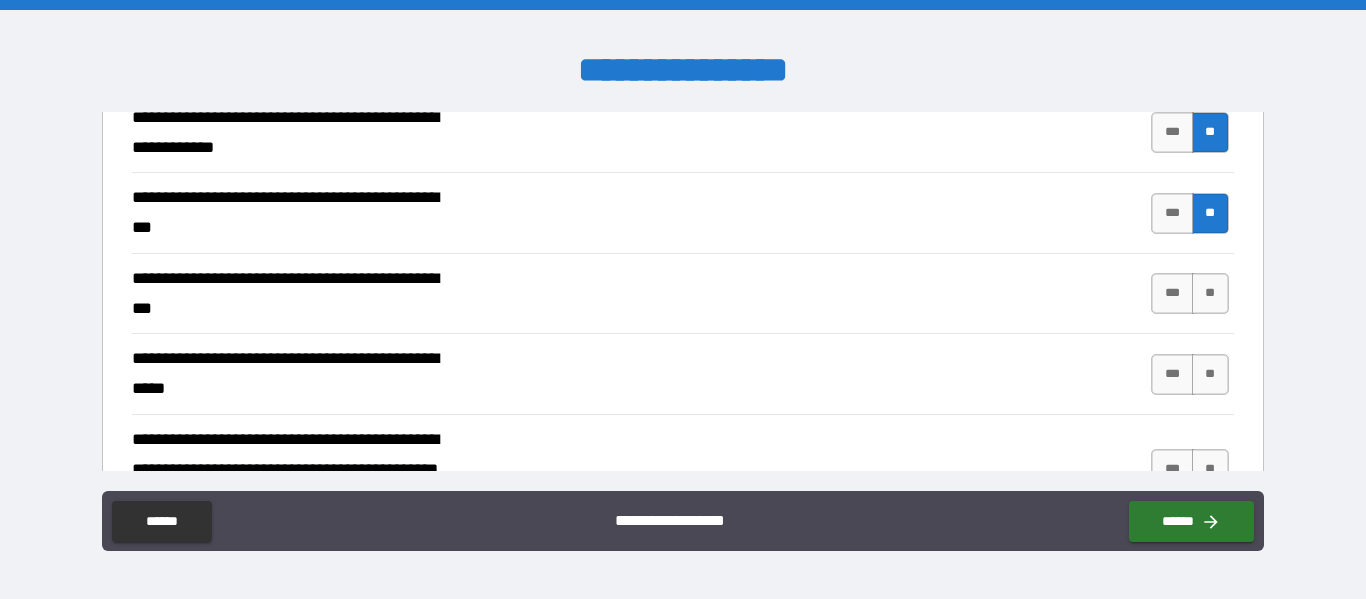 scroll, scrollTop: 500, scrollLeft: 0, axis: vertical 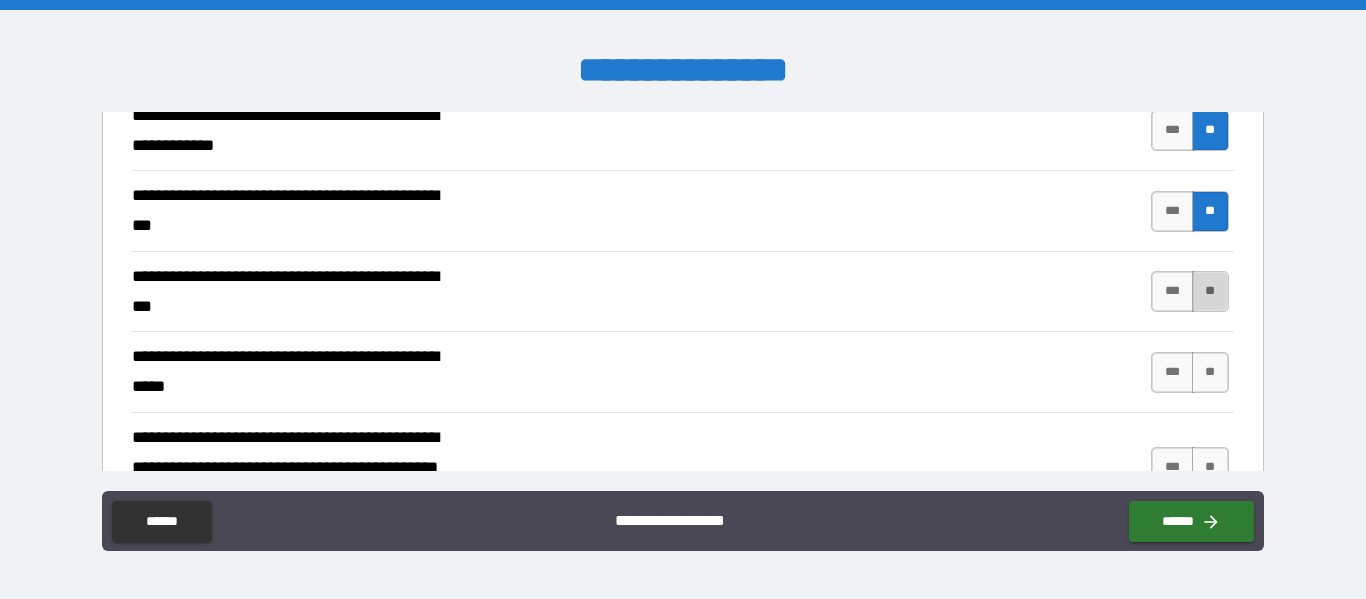 click on "**" at bounding box center (1210, 291) 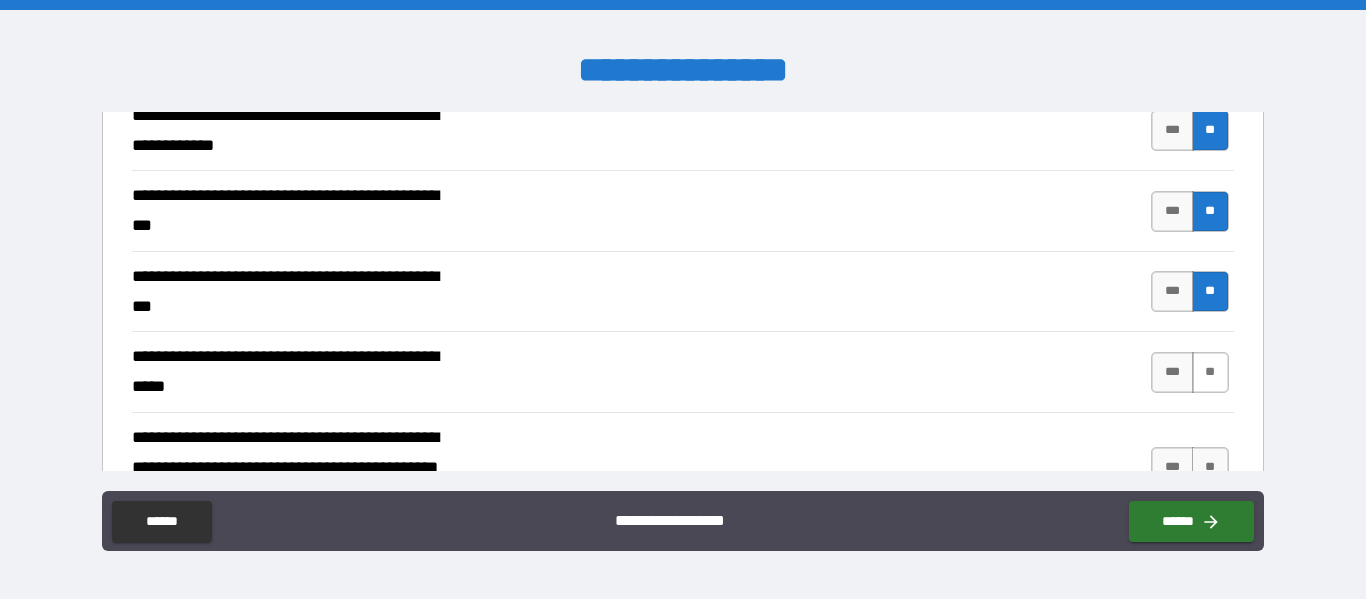 click on "**" at bounding box center (1210, 372) 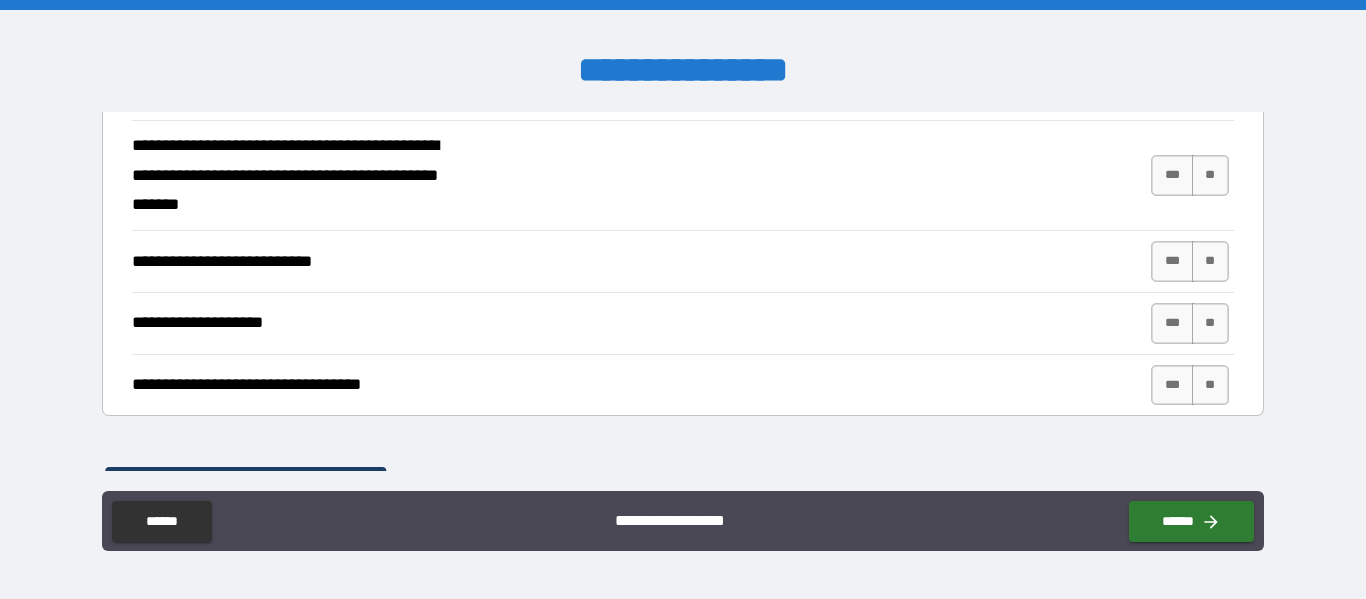 scroll, scrollTop: 800, scrollLeft: 0, axis: vertical 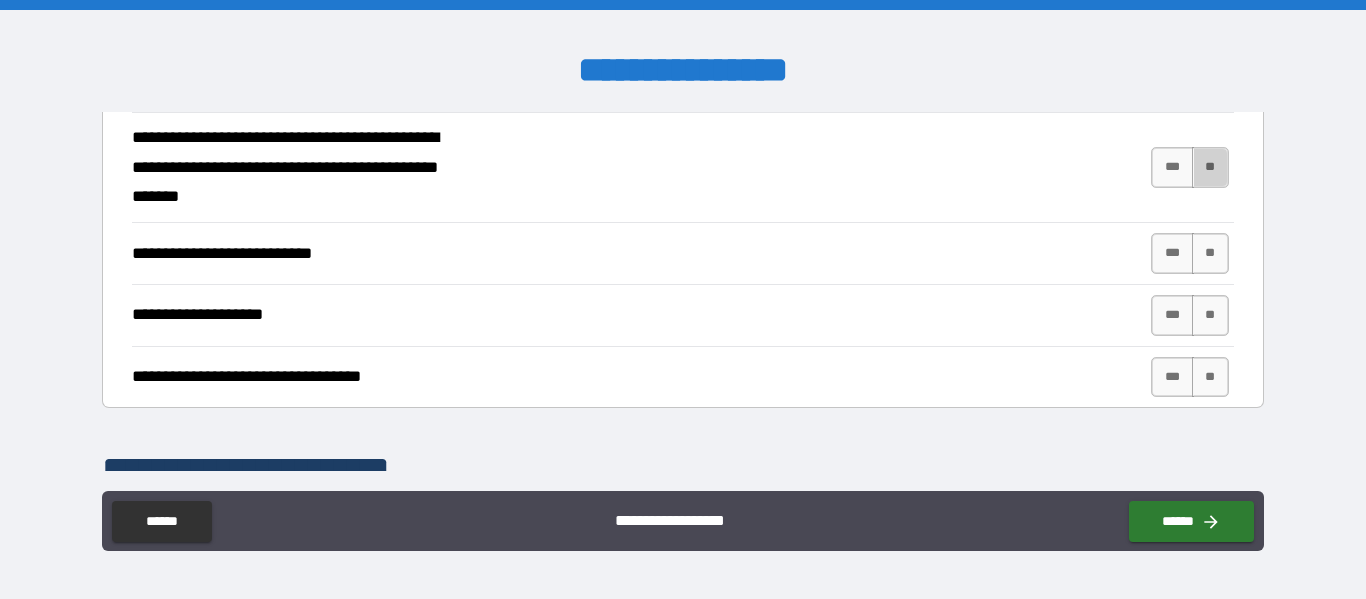 drag, startPoint x: 1204, startPoint y: 165, endPoint x: 1195, endPoint y: 220, distance: 55.7315 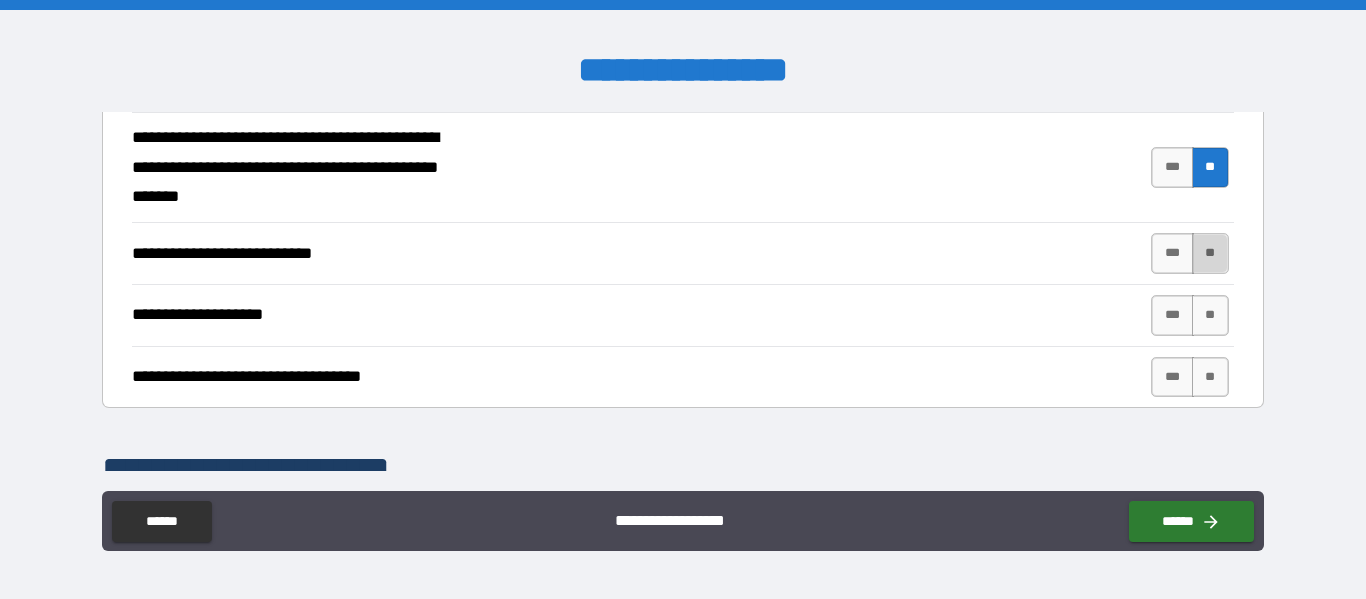 click on "**" at bounding box center [1210, 253] 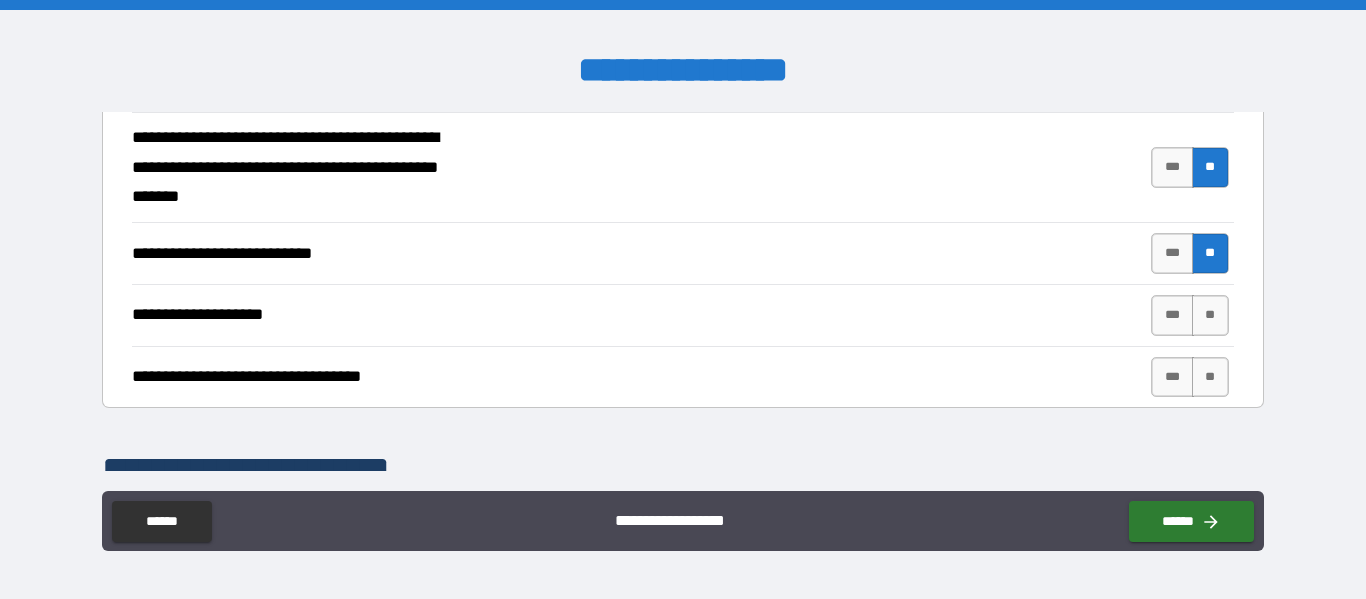 click on "*** **" at bounding box center [1189, 315] 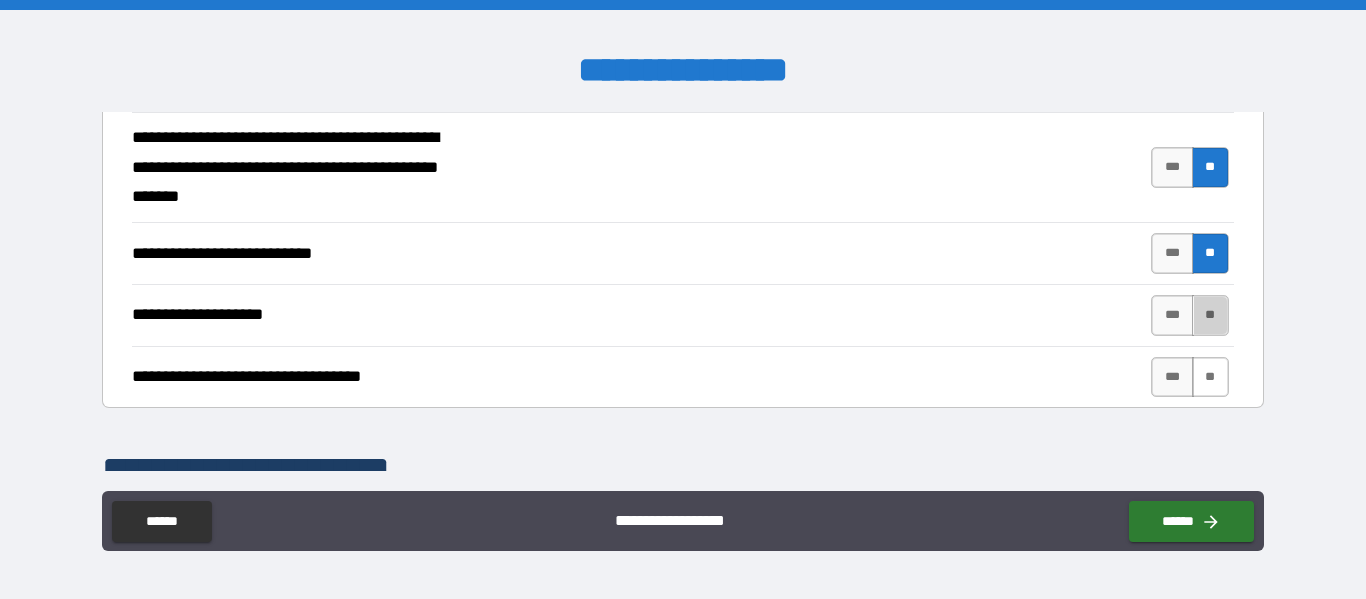 drag, startPoint x: 1197, startPoint y: 316, endPoint x: 1194, endPoint y: 362, distance: 46.09772 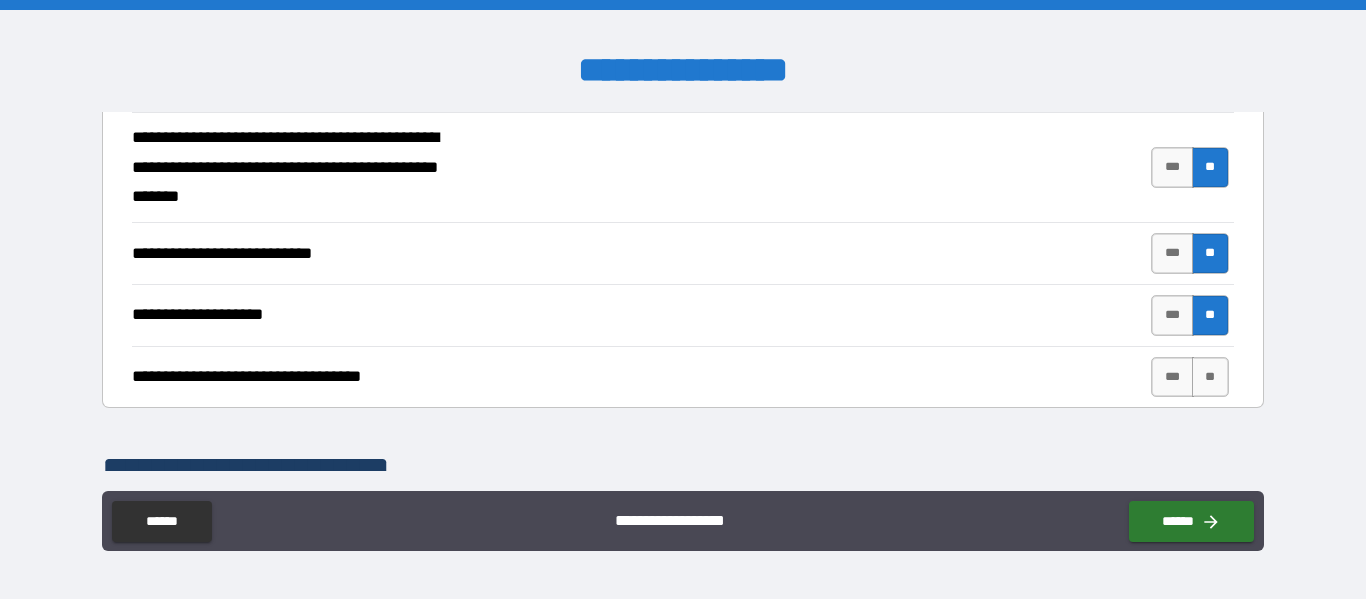 click on "**" at bounding box center [1210, 377] 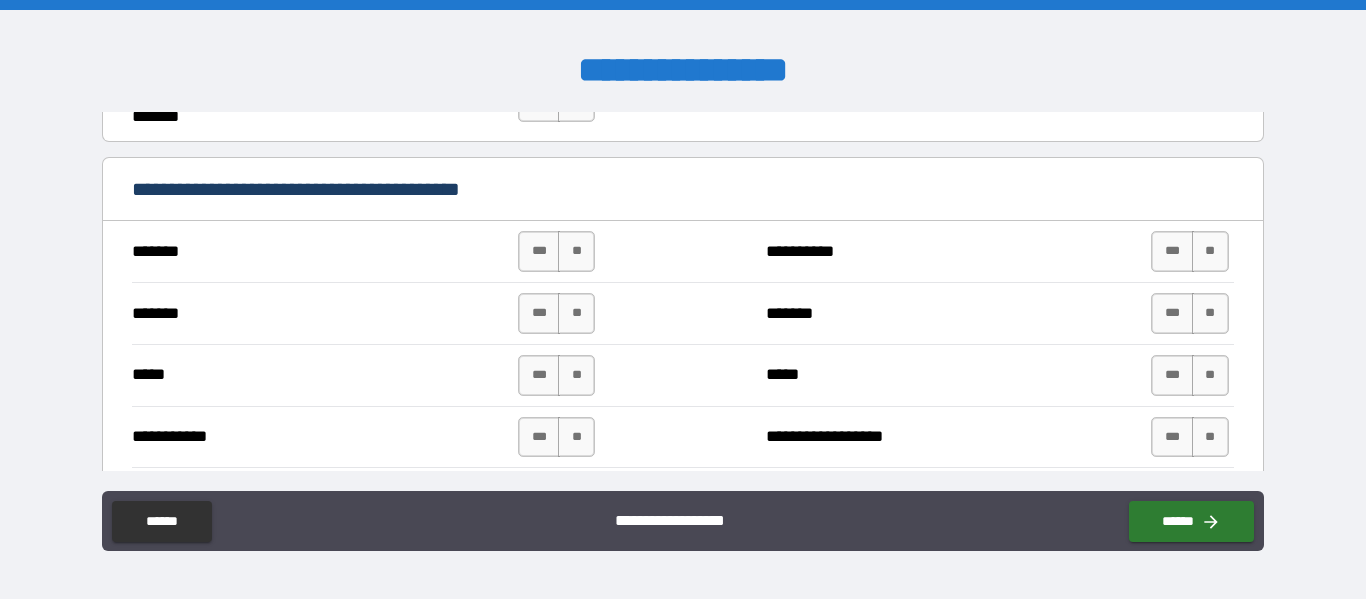scroll, scrollTop: 1400, scrollLeft: 0, axis: vertical 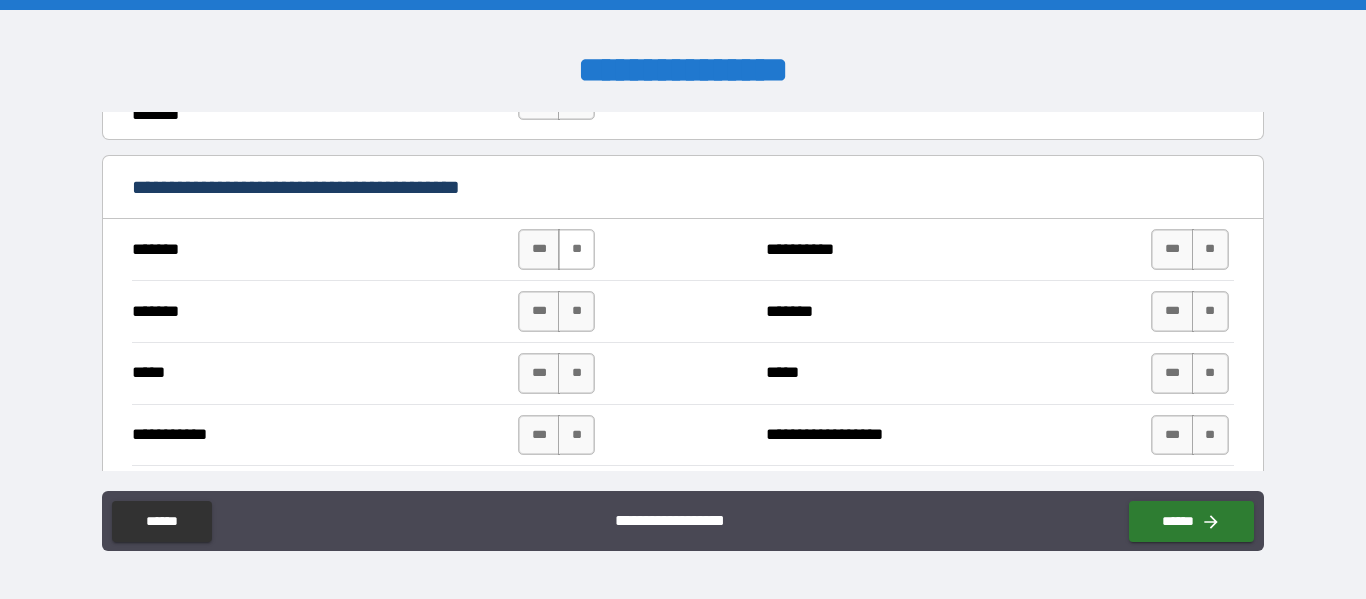 click on "**" at bounding box center [576, 249] 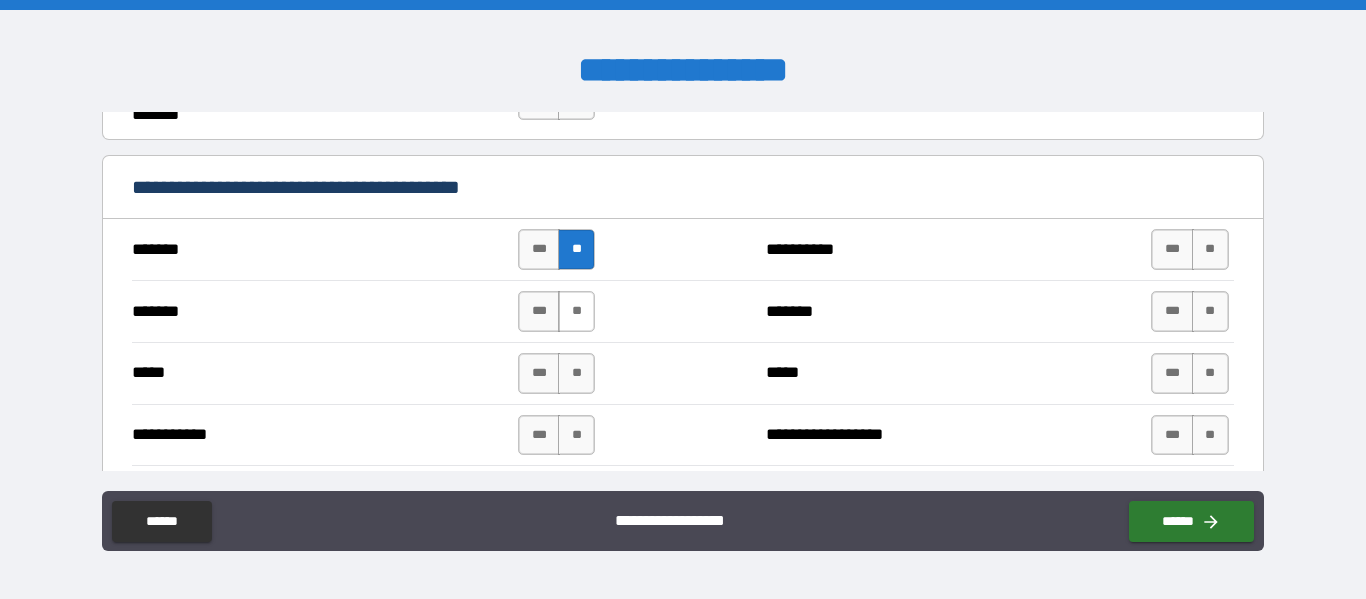 drag, startPoint x: 578, startPoint y: 313, endPoint x: 580, endPoint y: 330, distance: 17.117243 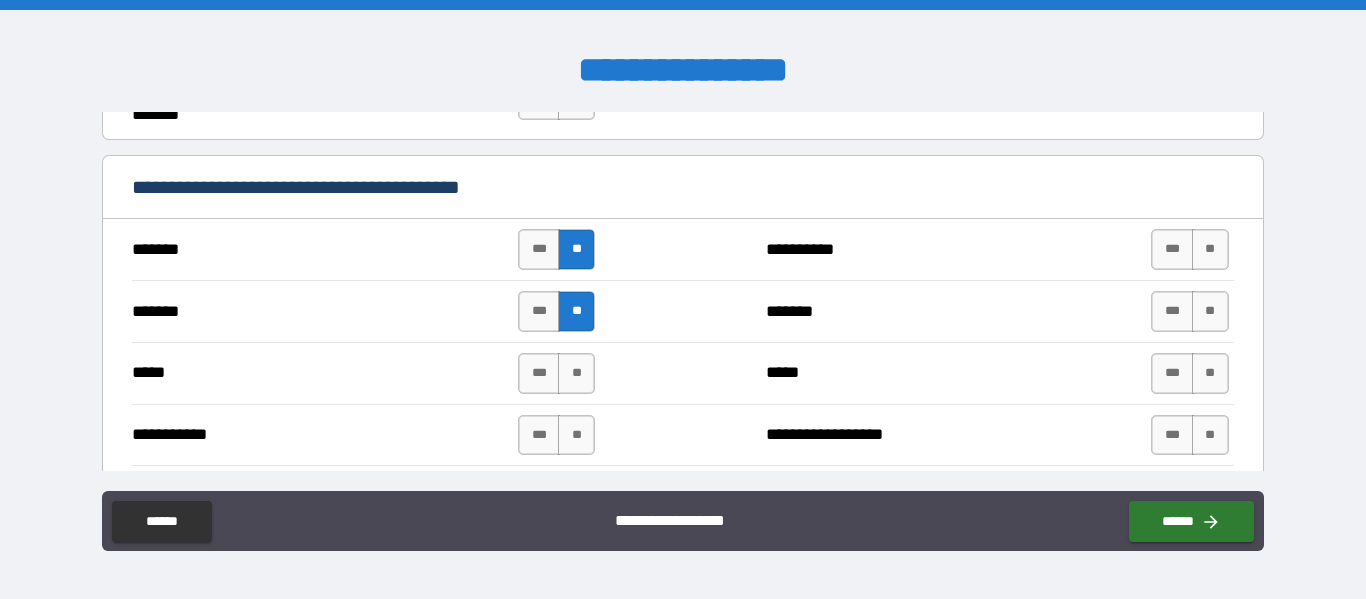 click on "**" at bounding box center (576, 373) 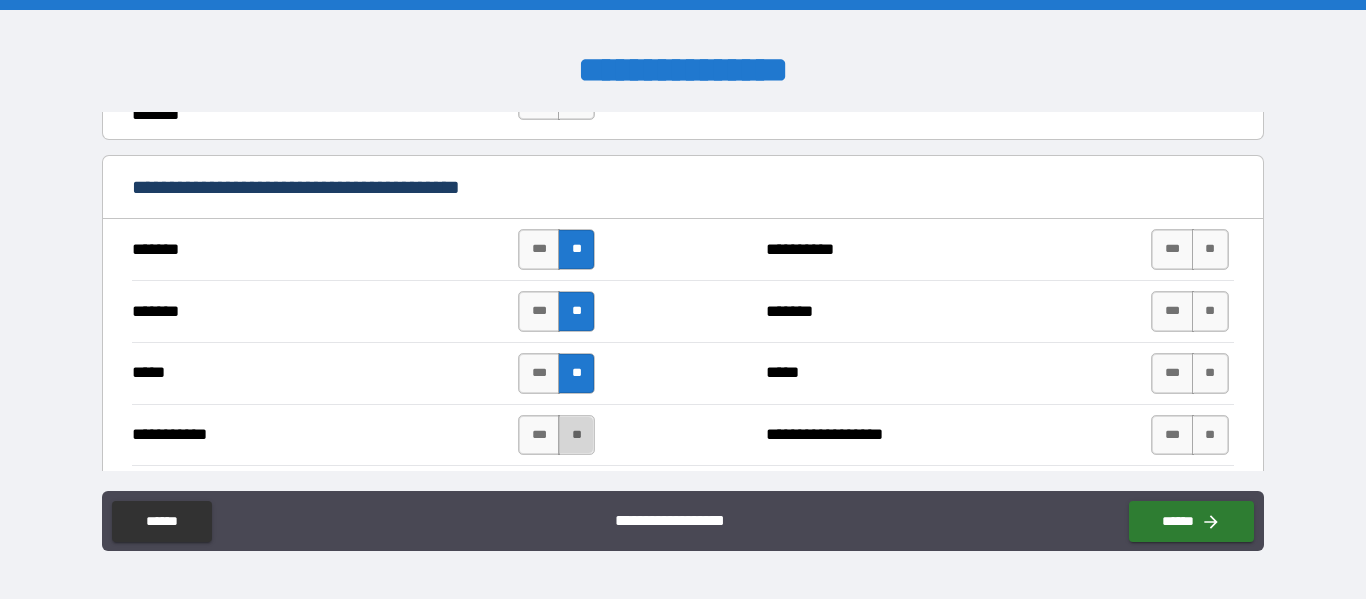 click on "**" at bounding box center [576, 435] 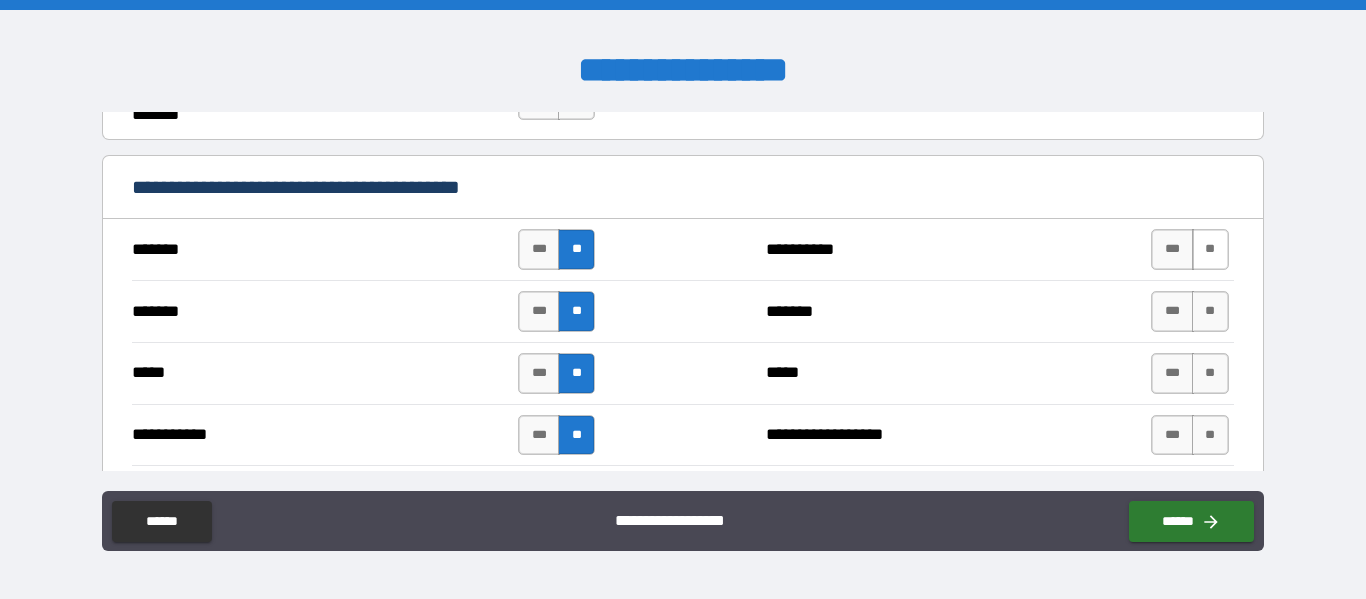 click on "**" at bounding box center (1210, 249) 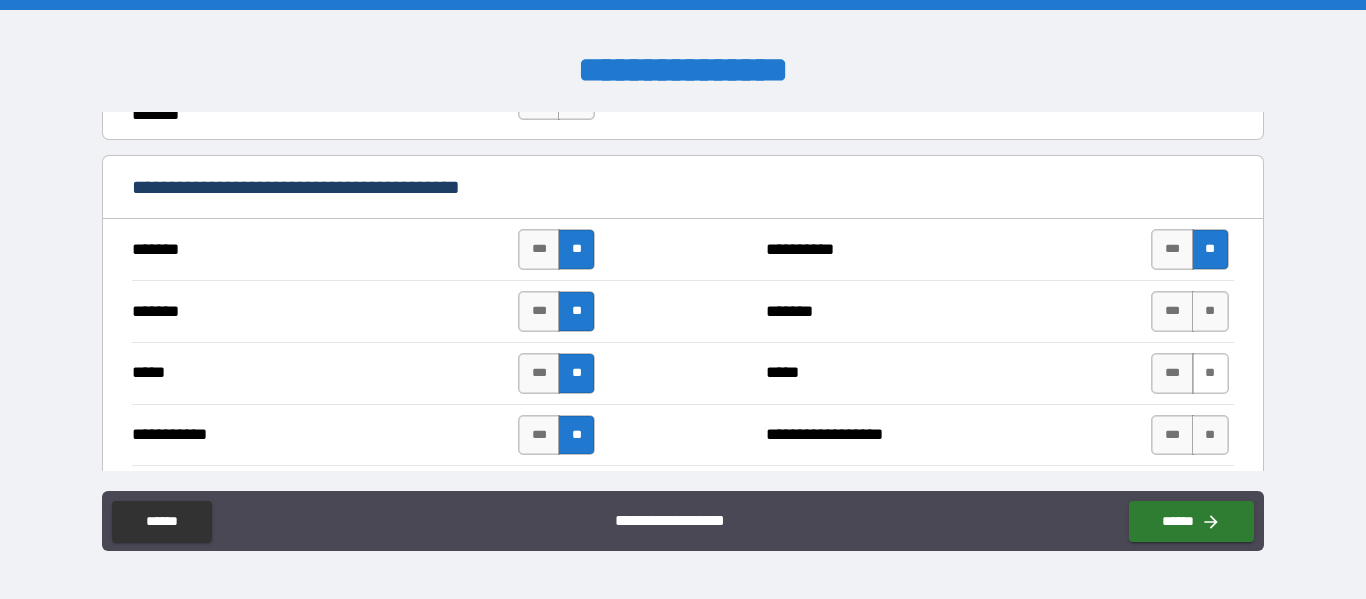 click on "**" at bounding box center [1210, 311] 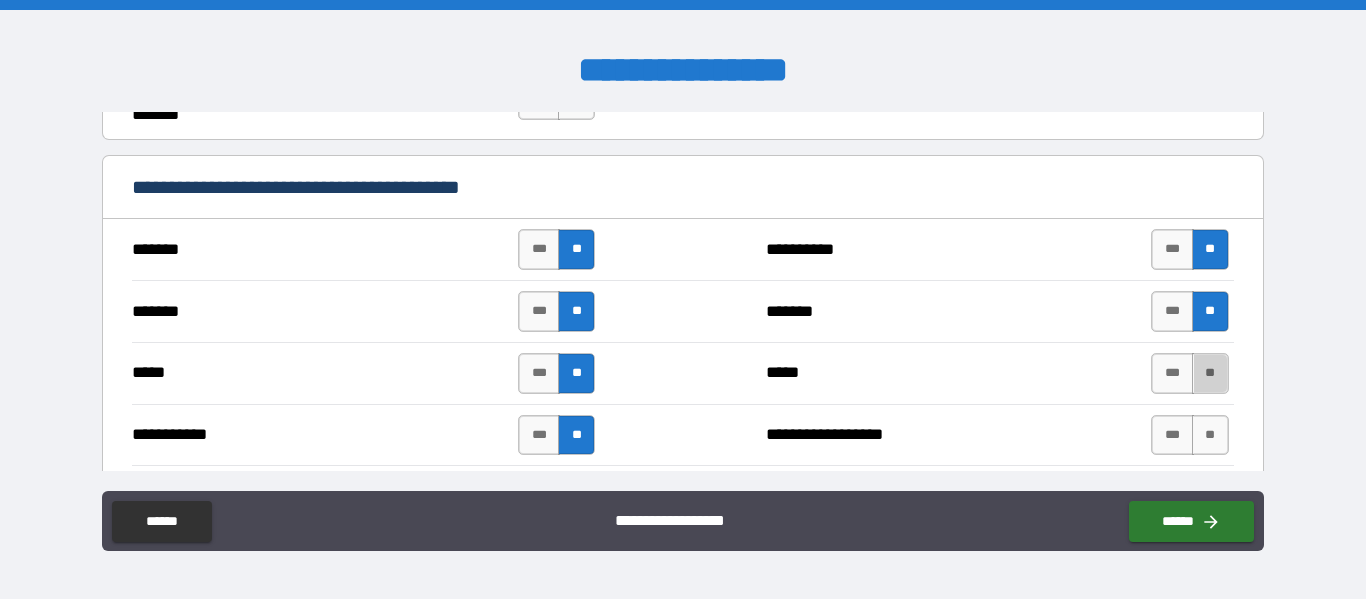 drag, startPoint x: 1206, startPoint y: 380, endPoint x: 1206, endPoint y: 413, distance: 33 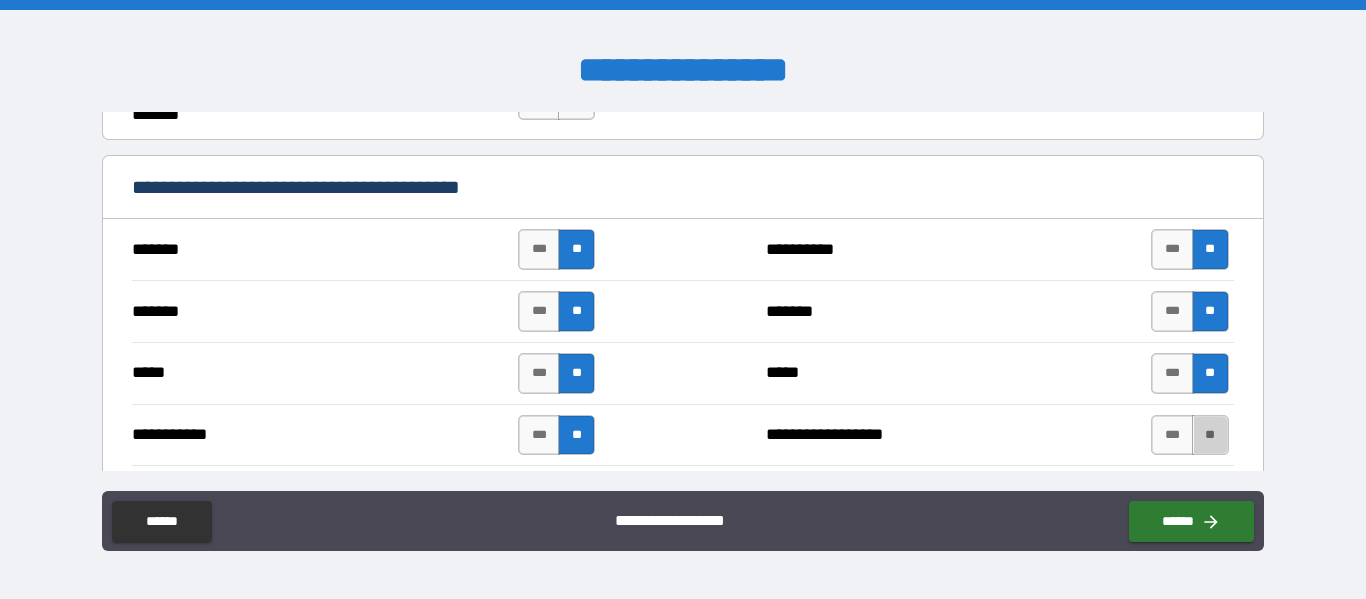 drag, startPoint x: 1199, startPoint y: 432, endPoint x: 973, endPoint y: 375, distance: 233.07724 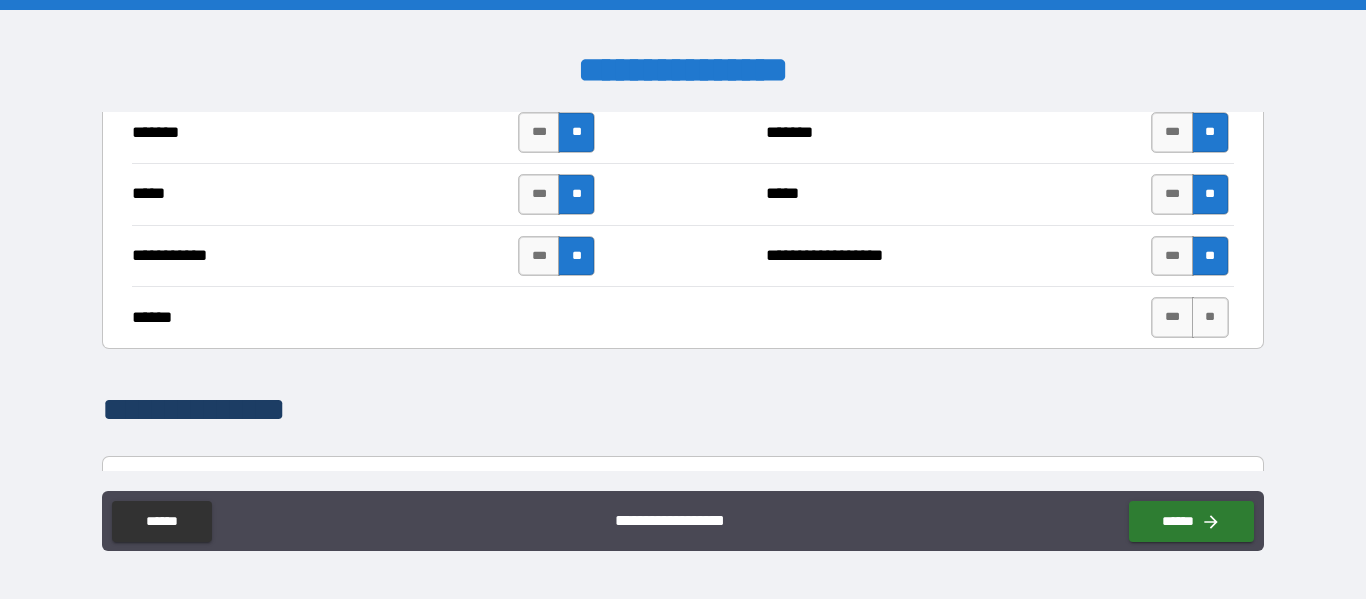 scroll, scrollTop: 1600, scrollLeft: 0, axis: vertical 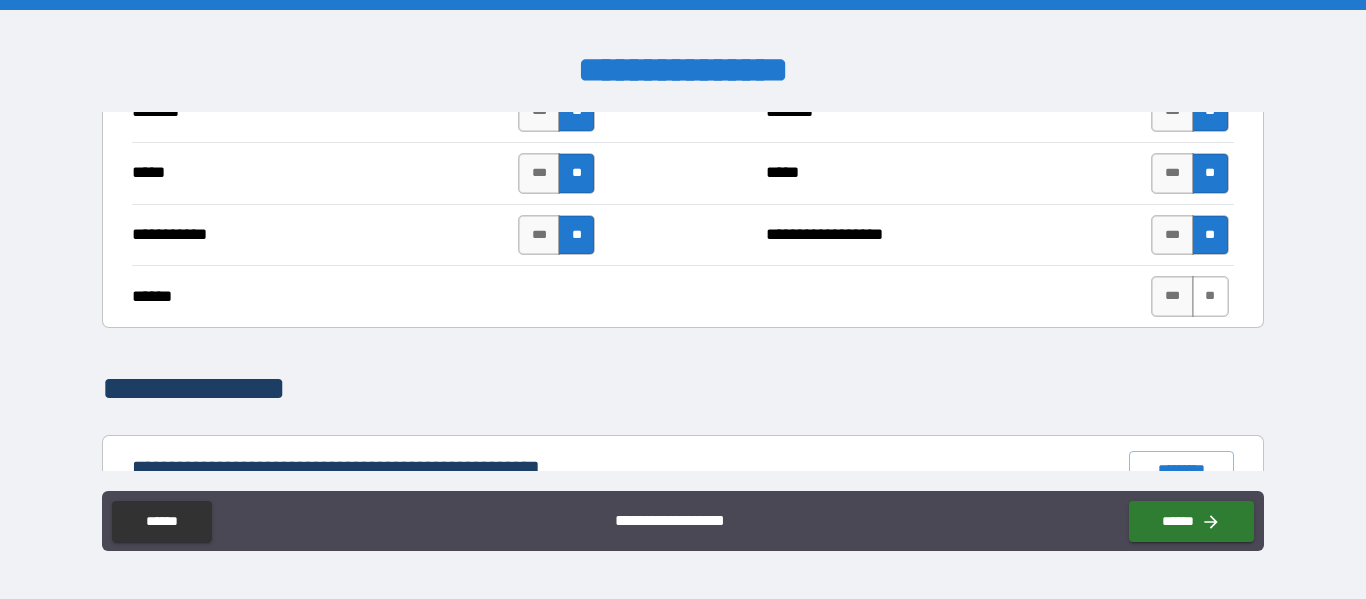 click on "**" at bounding box center (1210, 296) 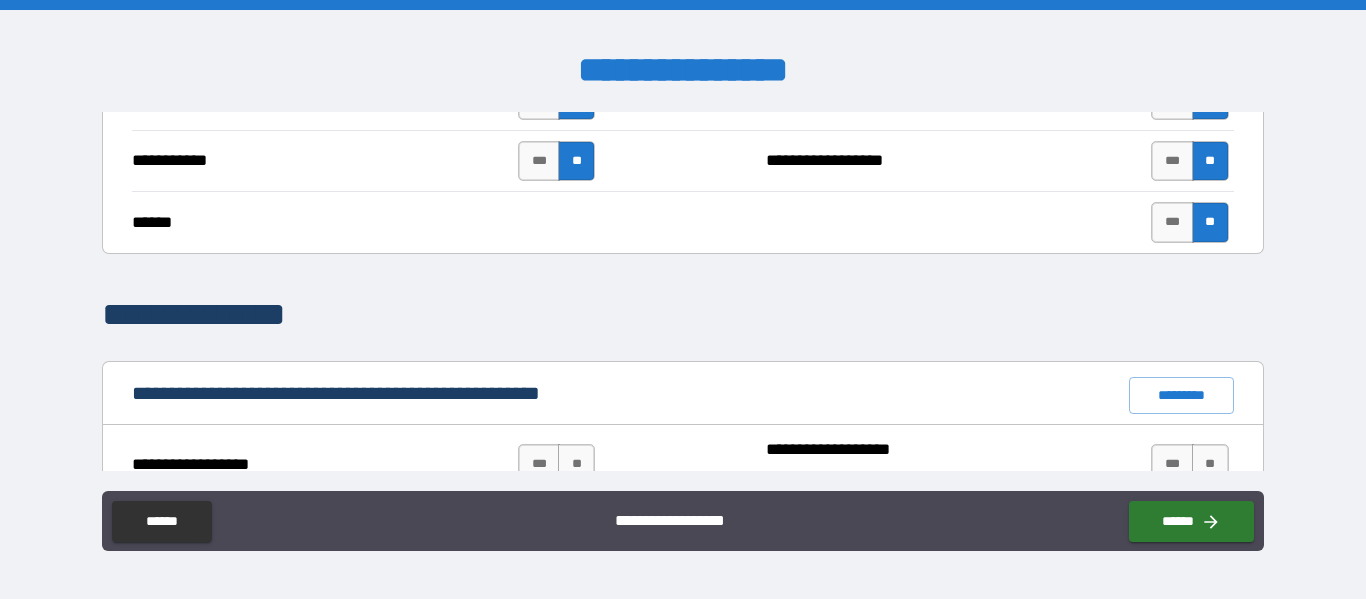 scroll, scrollTop: 1900, scrollLeft: 0, axis: vertical 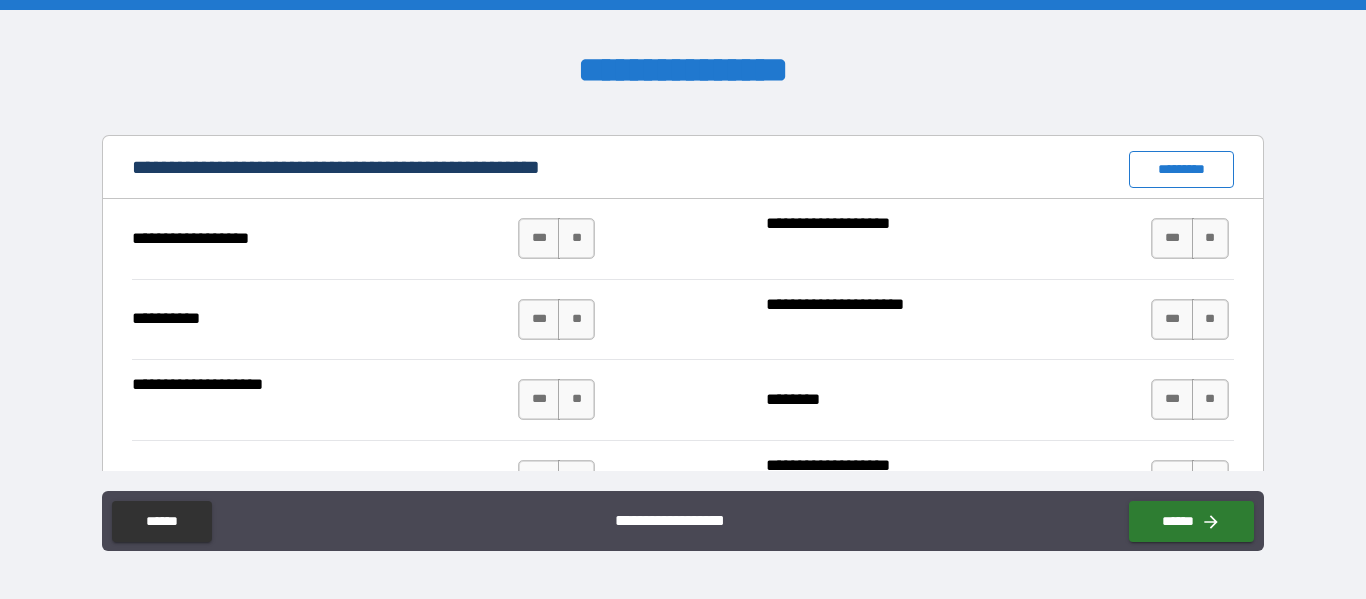 click on "*********" at bounding box center (1181, 169) 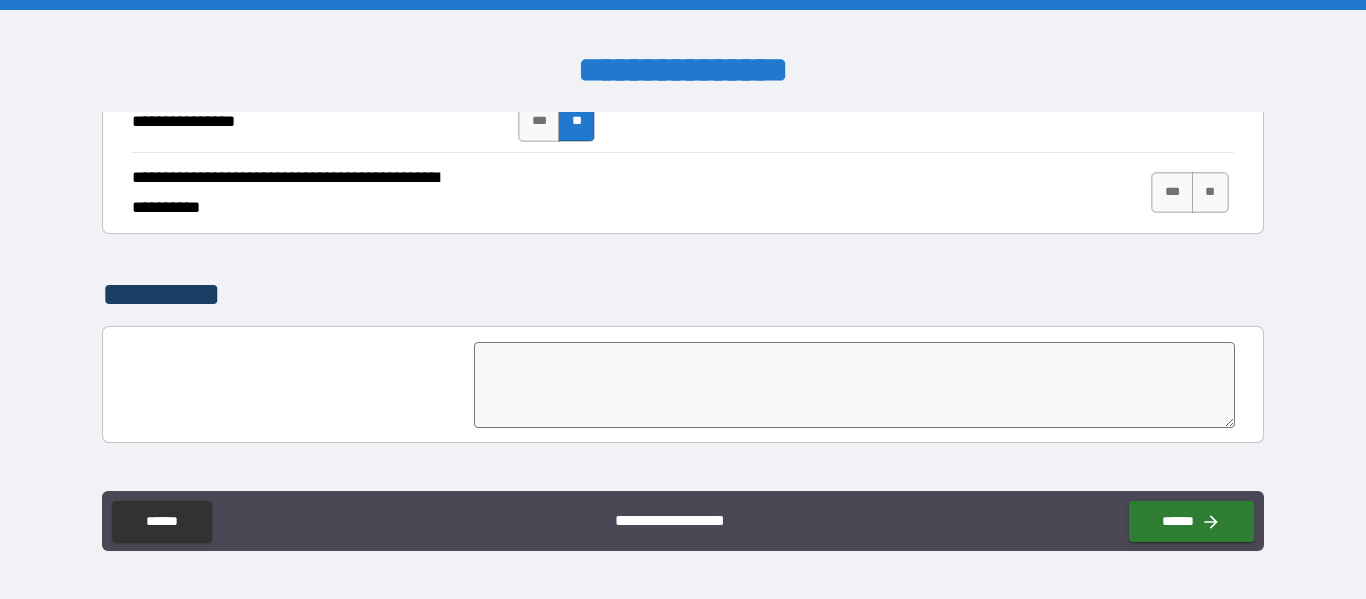 scroll, scrollTop: 4971, scrollLeft: 0, axis: vertical 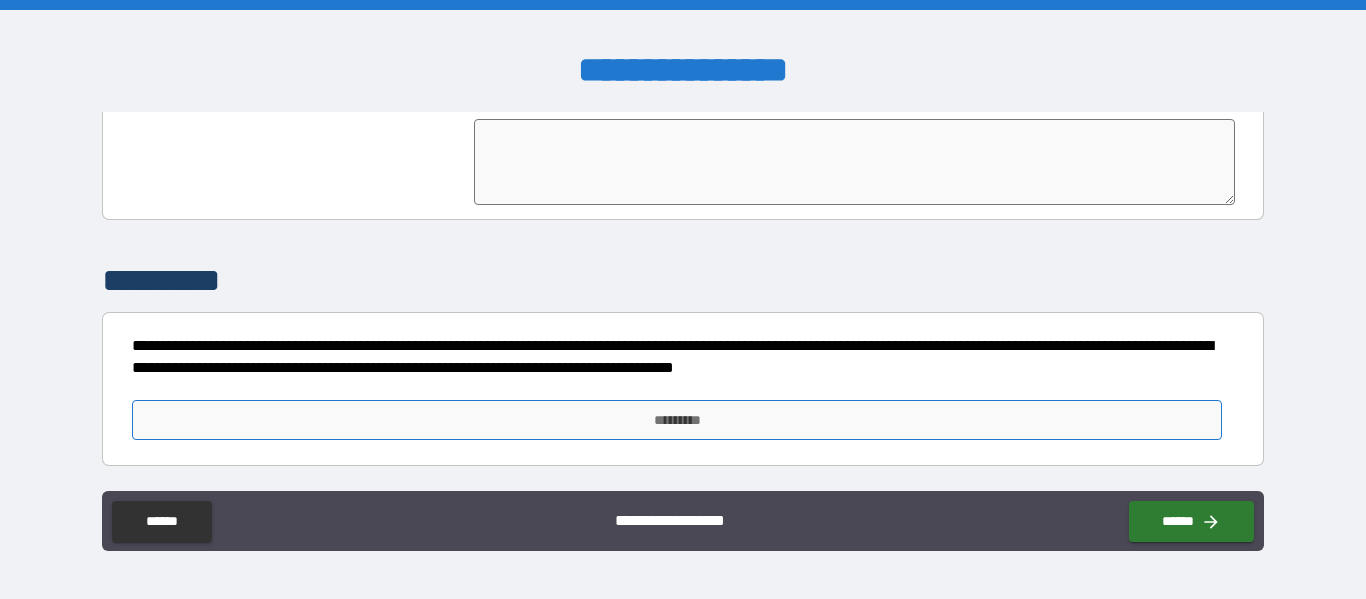 click on "*********" at bounding box center (677, 420) 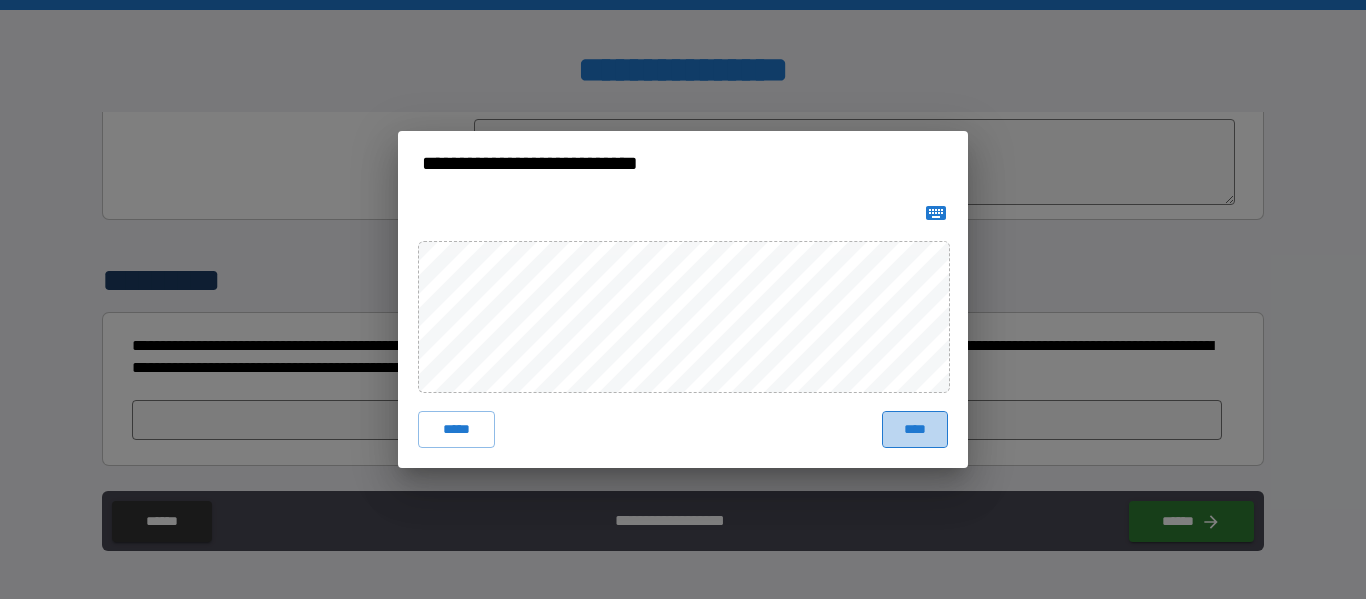 click on "****" at bounding box center (915, 429) 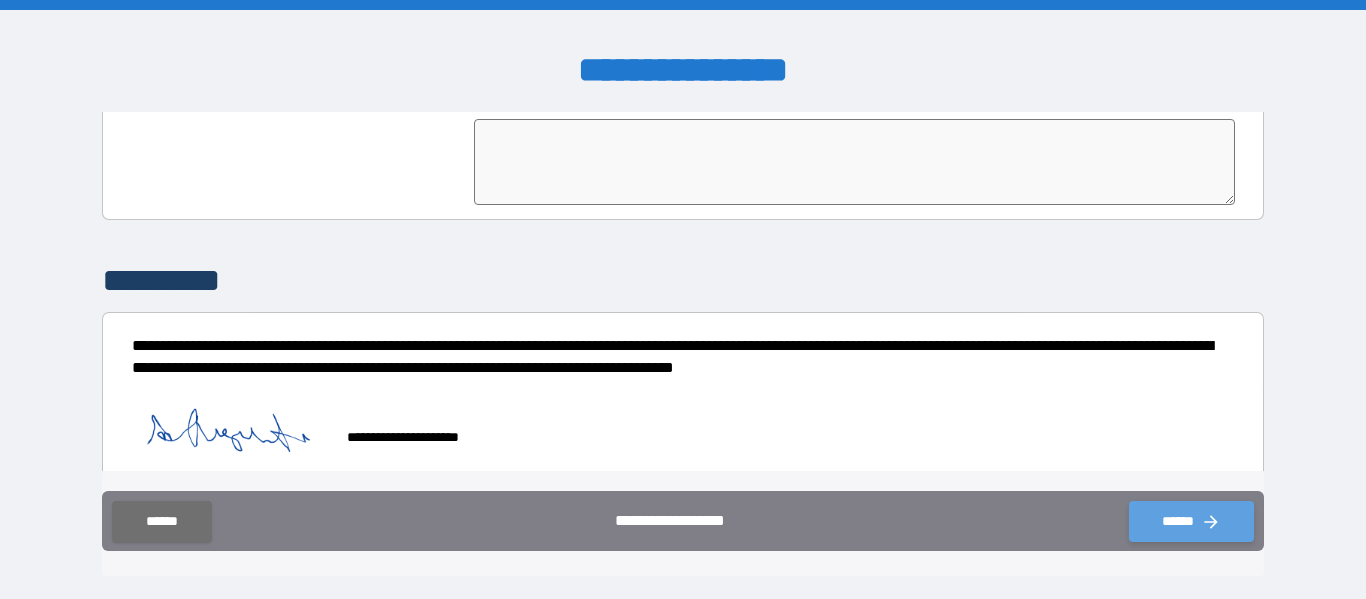 click on "******" at bounding box center [1191, 521] 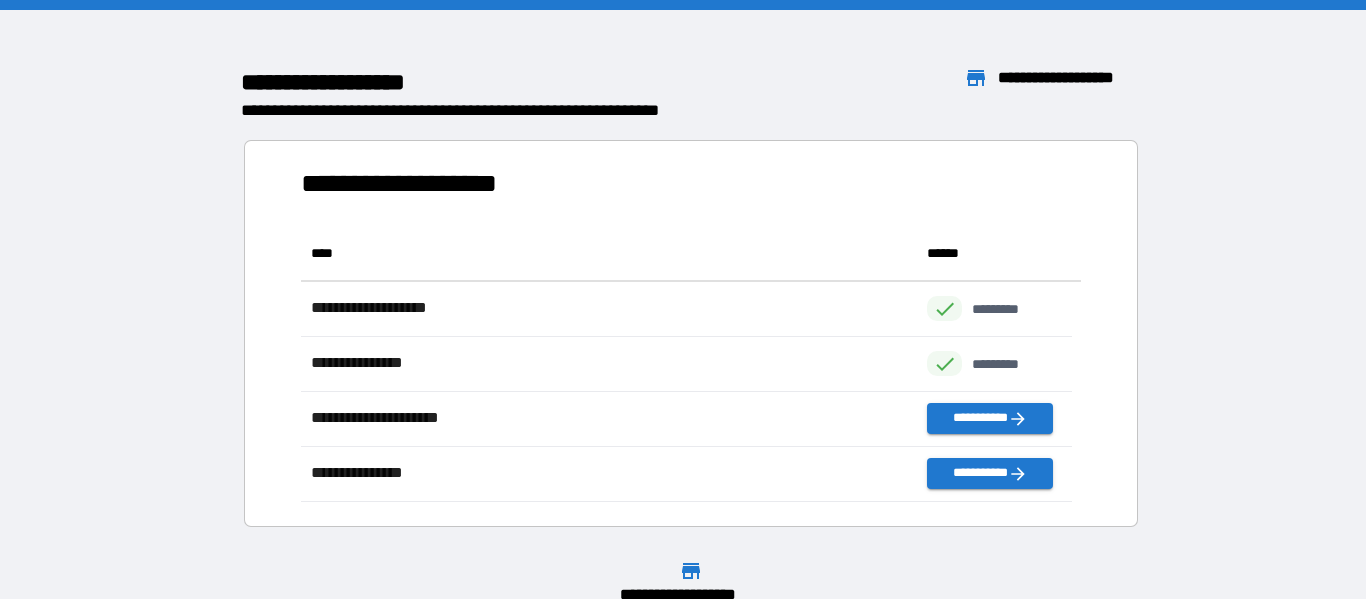 scroll, scrollTop: 16, scrollLeft: 16, axis: both 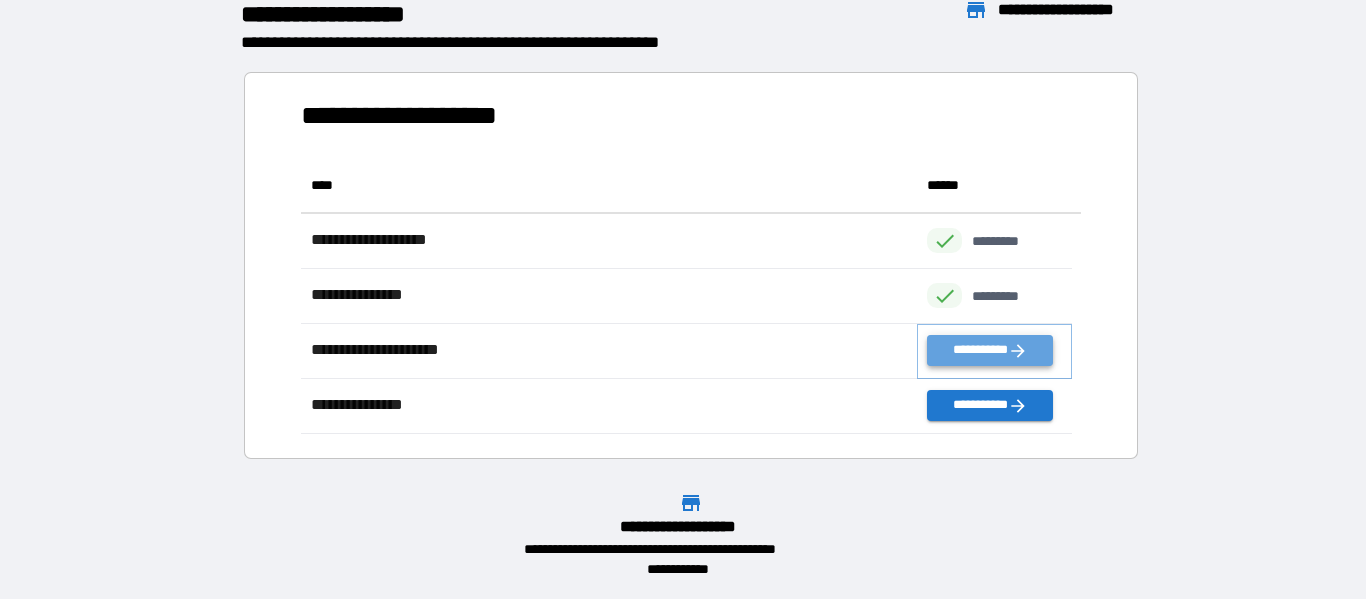 click on "**********" at bounding box center [989, 350] 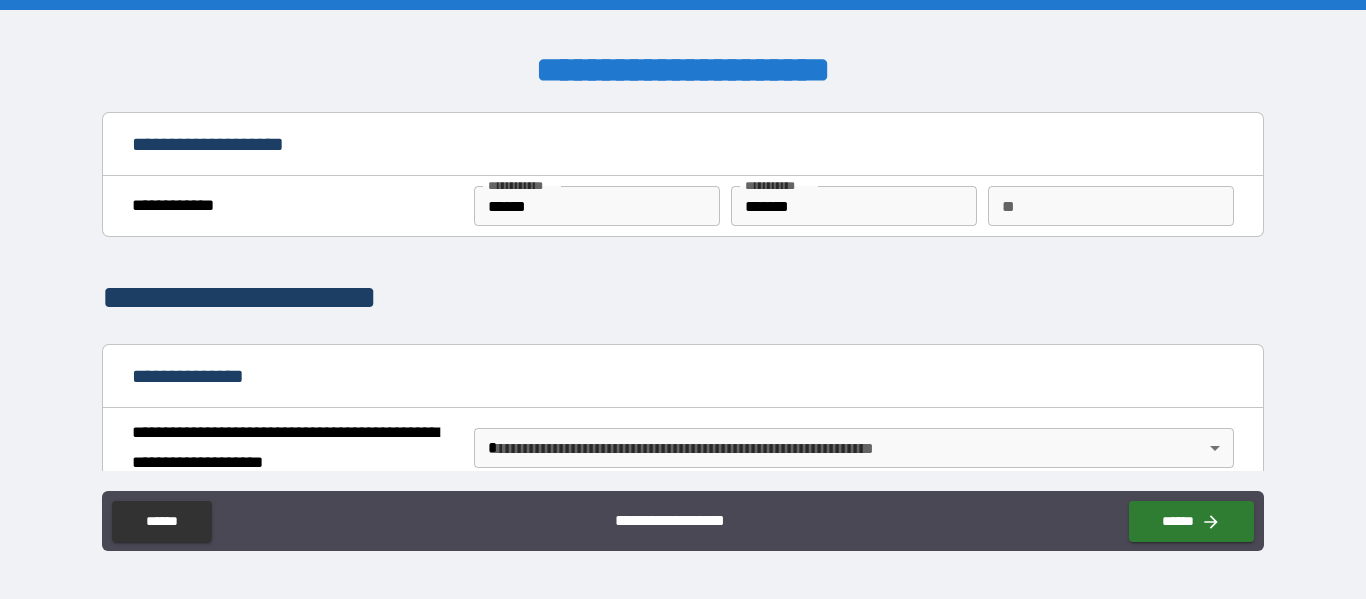 scroll, scrollTop: 100, scrollLeft: 0, axis: vertical 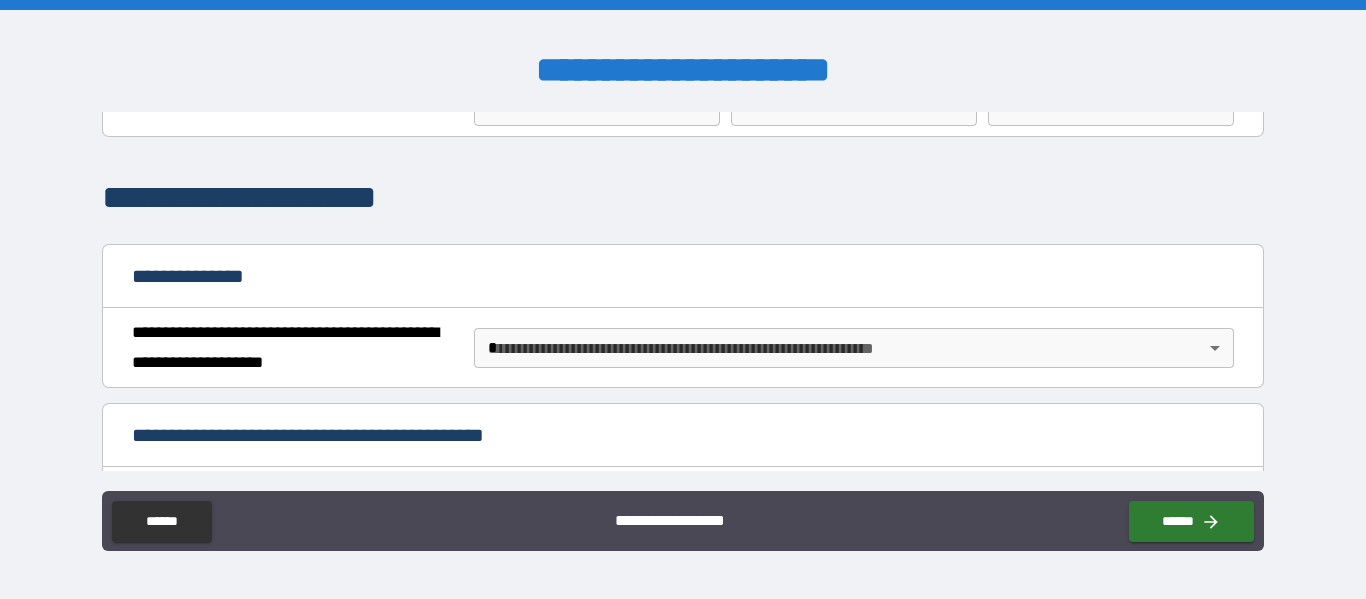 click on "**********" at bounding box center (683, 299) 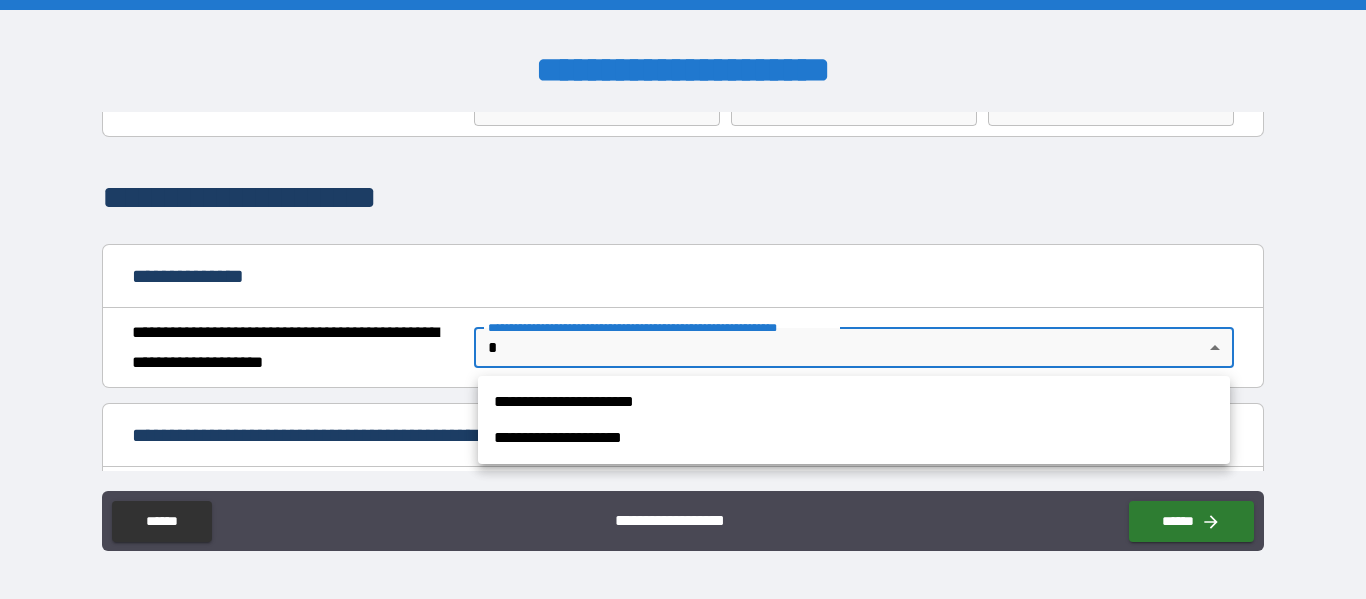 click on "**********" at bounding box center (854, 402) 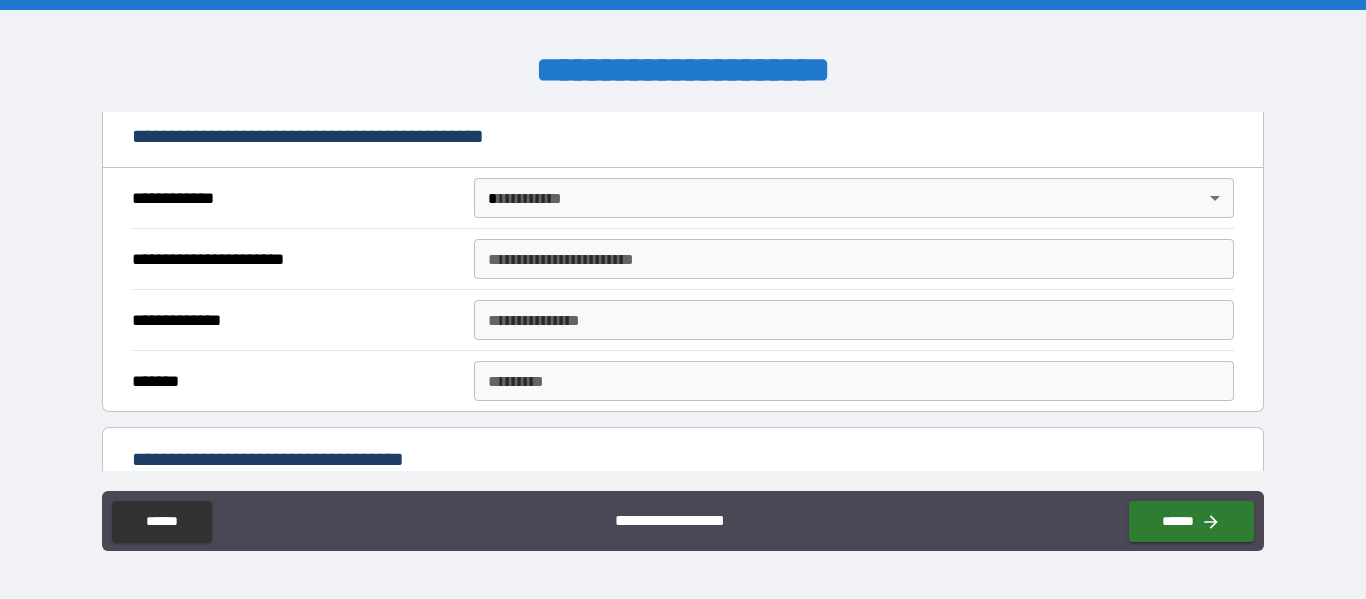 scroll, scrollTop: 400, scrollLeft: 0, axis: vertical 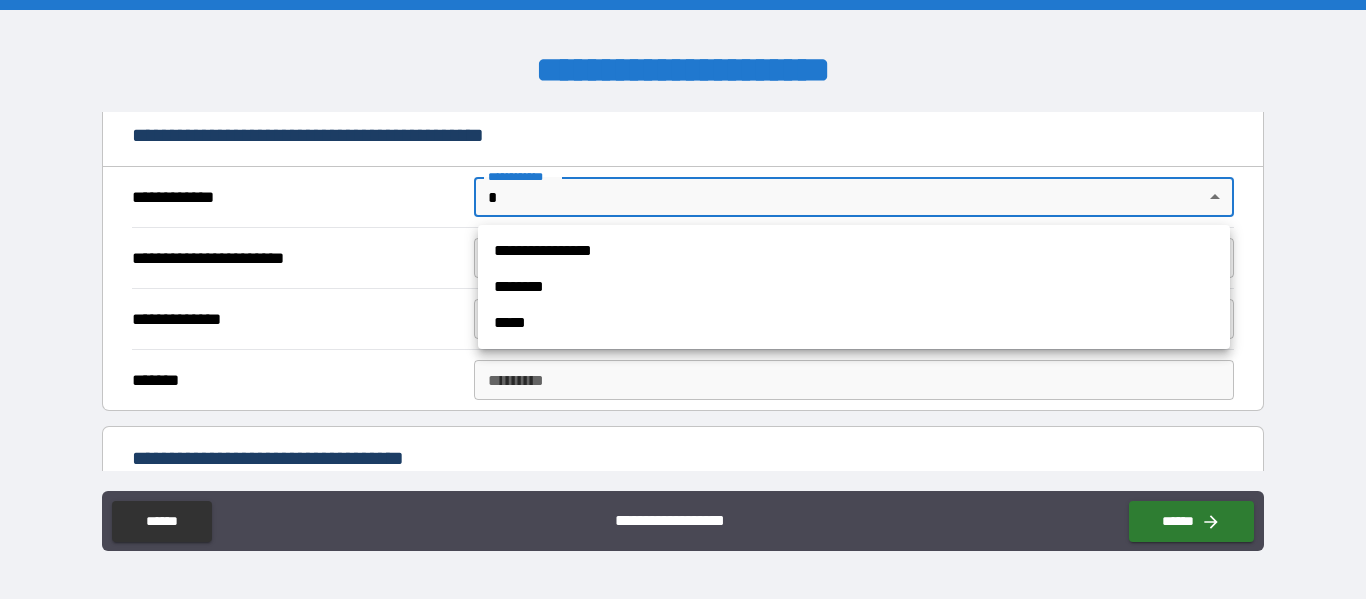 click on "**********" at bounding box center [683, 299] 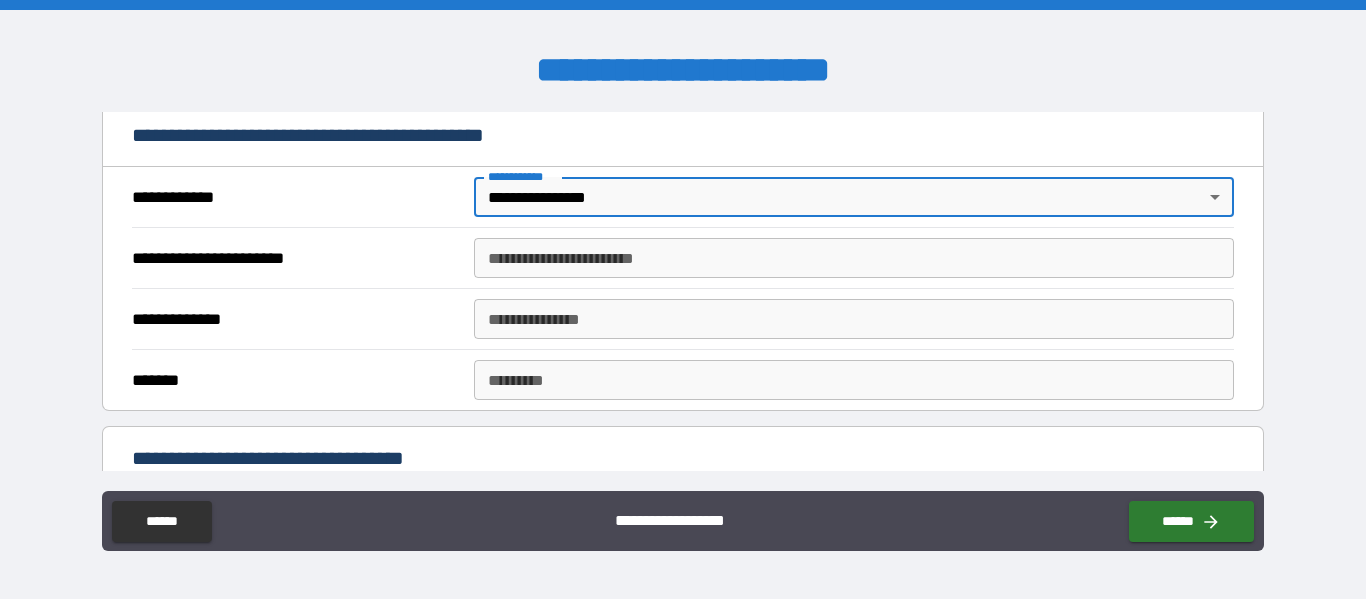click on "**********" at bounding box center (854, 258) 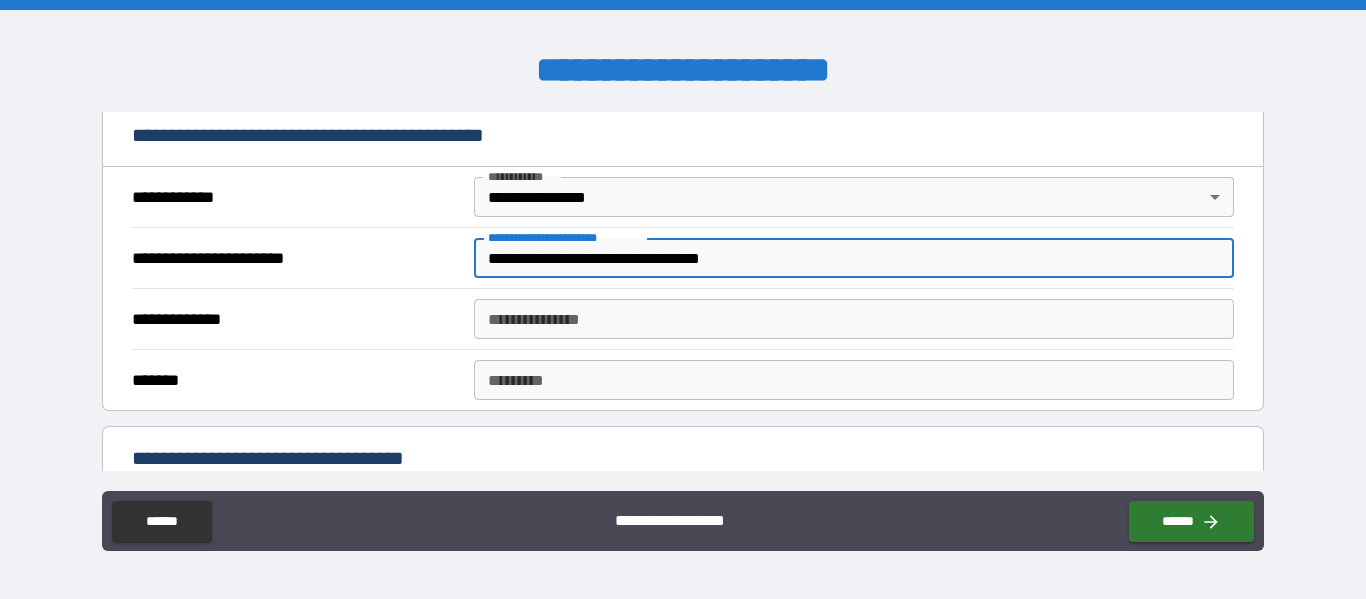 type on "**********" 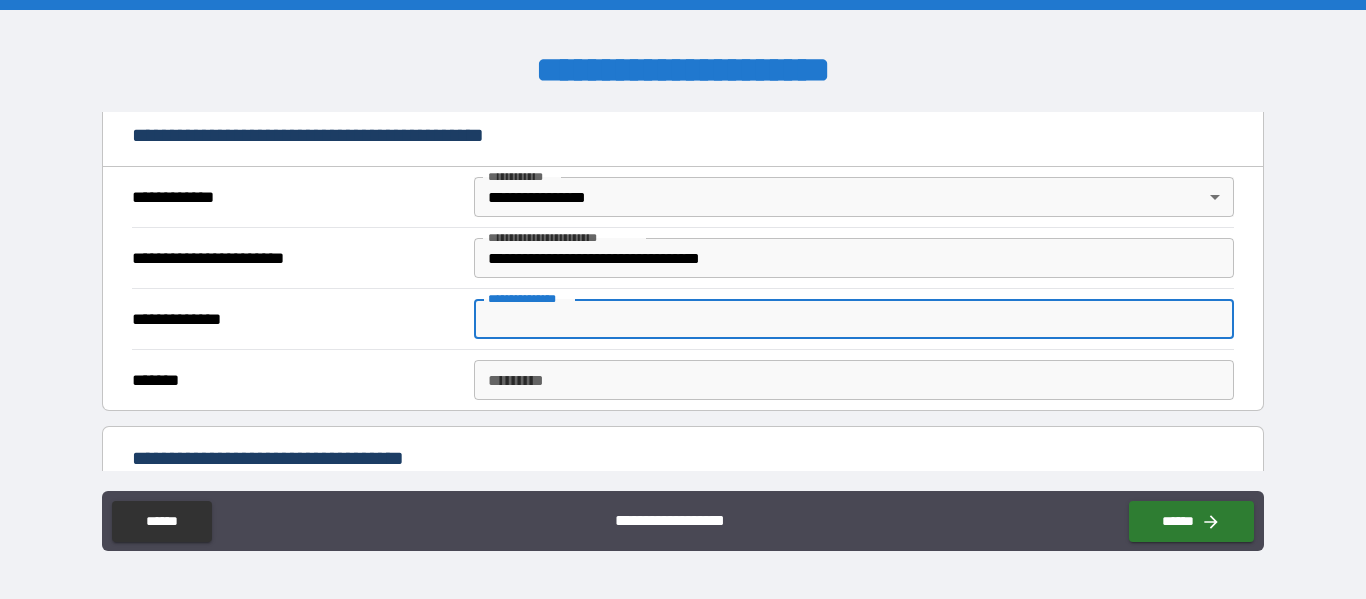 click on "**********" at bounding box center (854, 319) 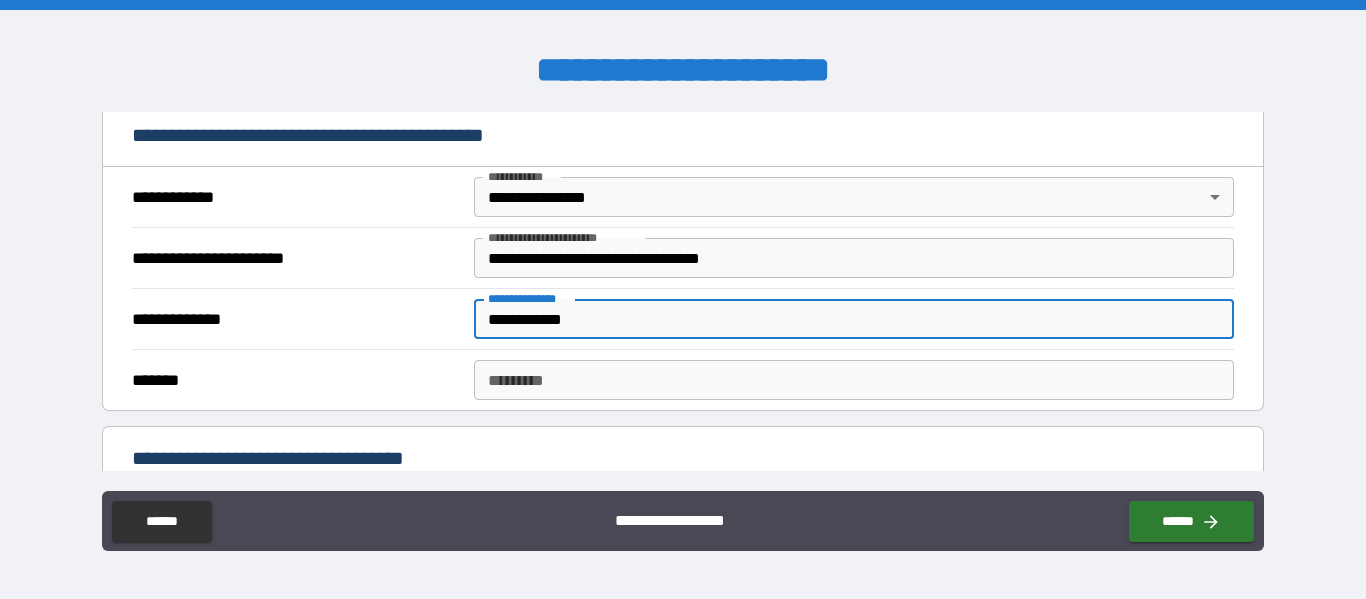 type on "**********" 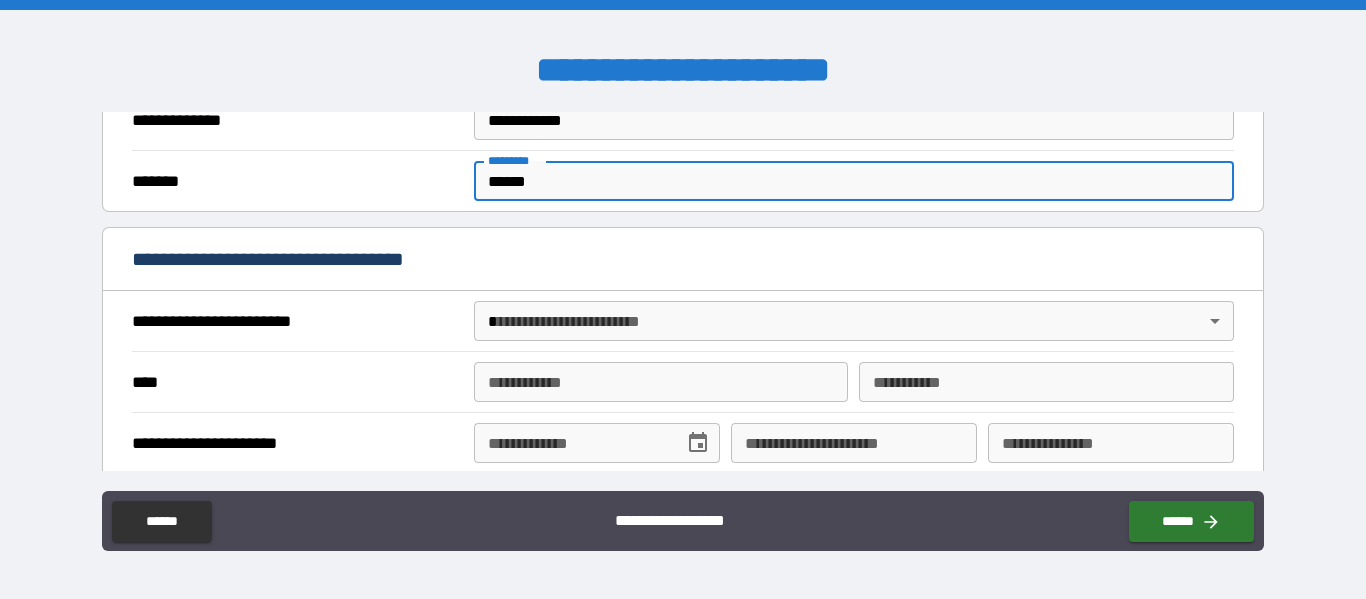 scroll, scrollTop: 600, scrollLeft: 0, axis: vertical 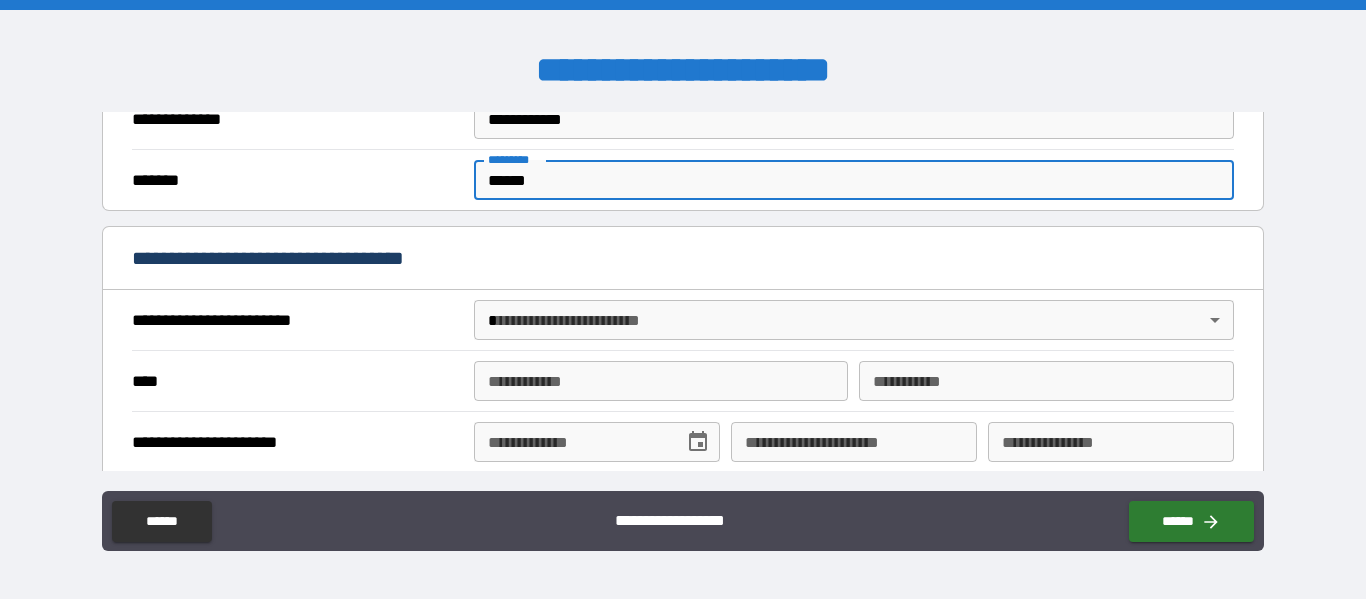 type on "******" 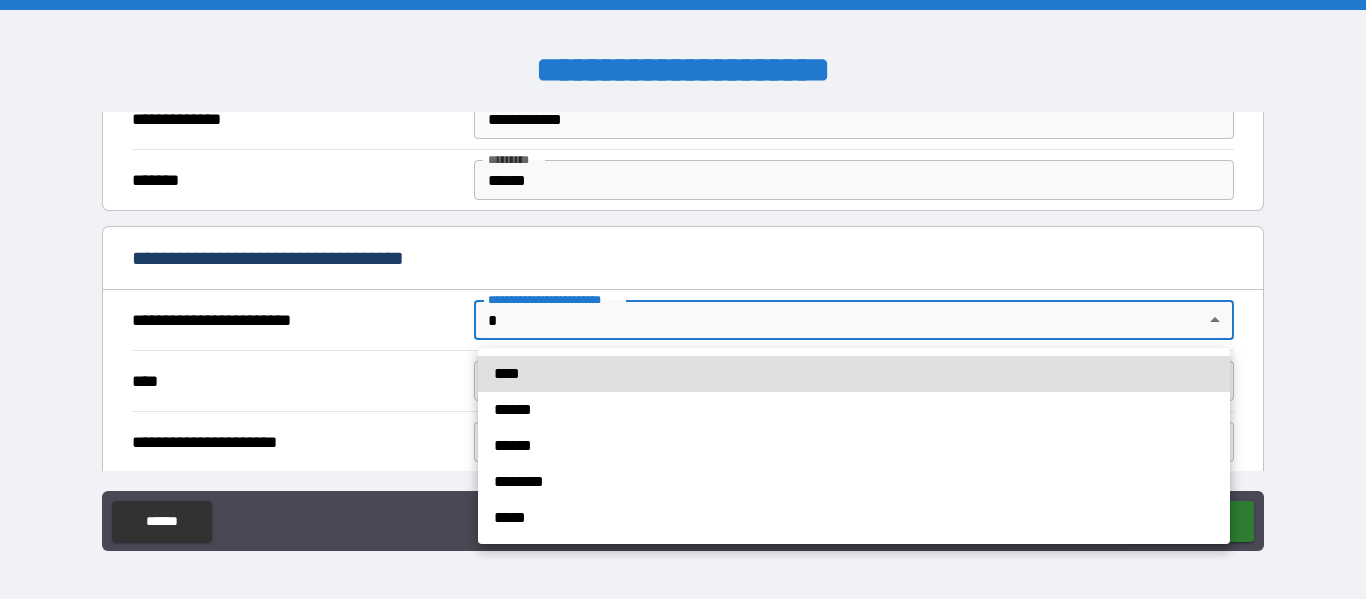 click on "**********" at bounding box center (683, 299) 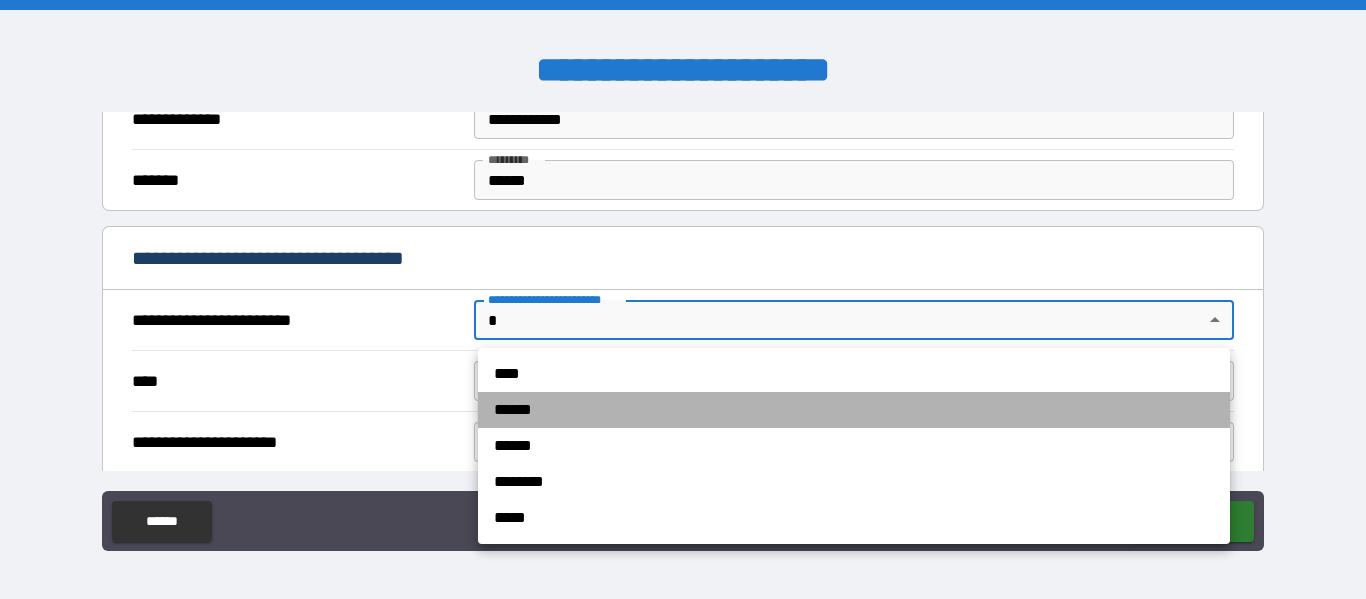 click on "******" at bounding box center [854, 410] 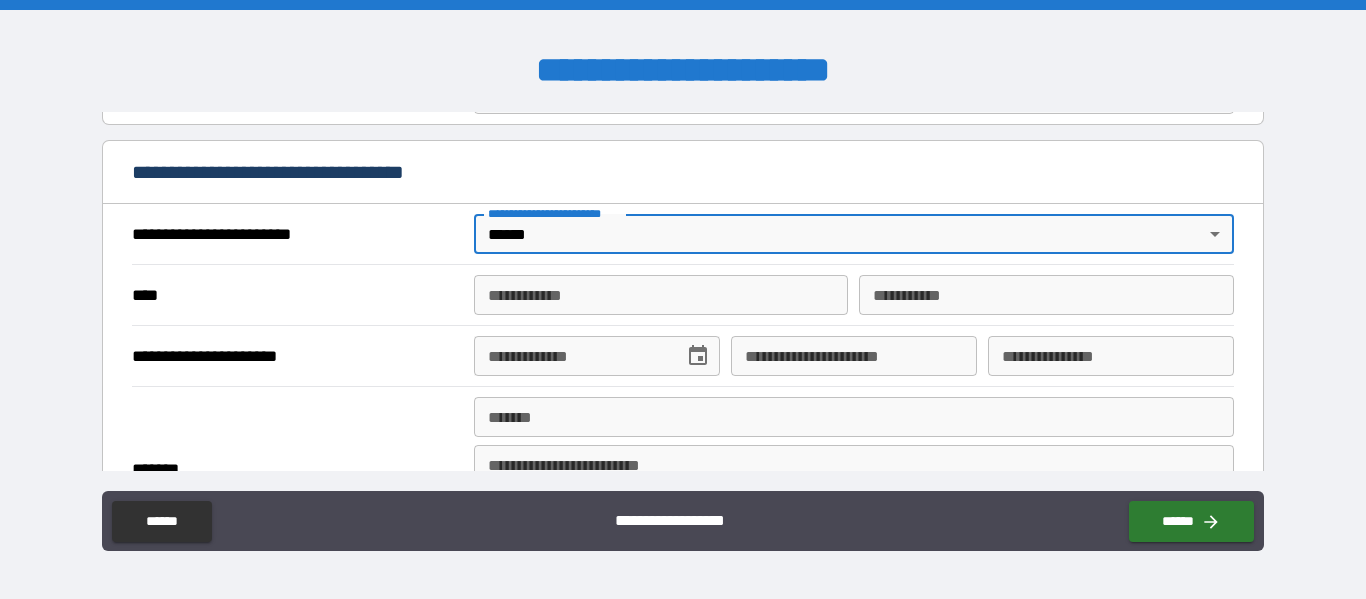 scroll, scrollTop: 800, scrollLeft: 0, axis: vertical 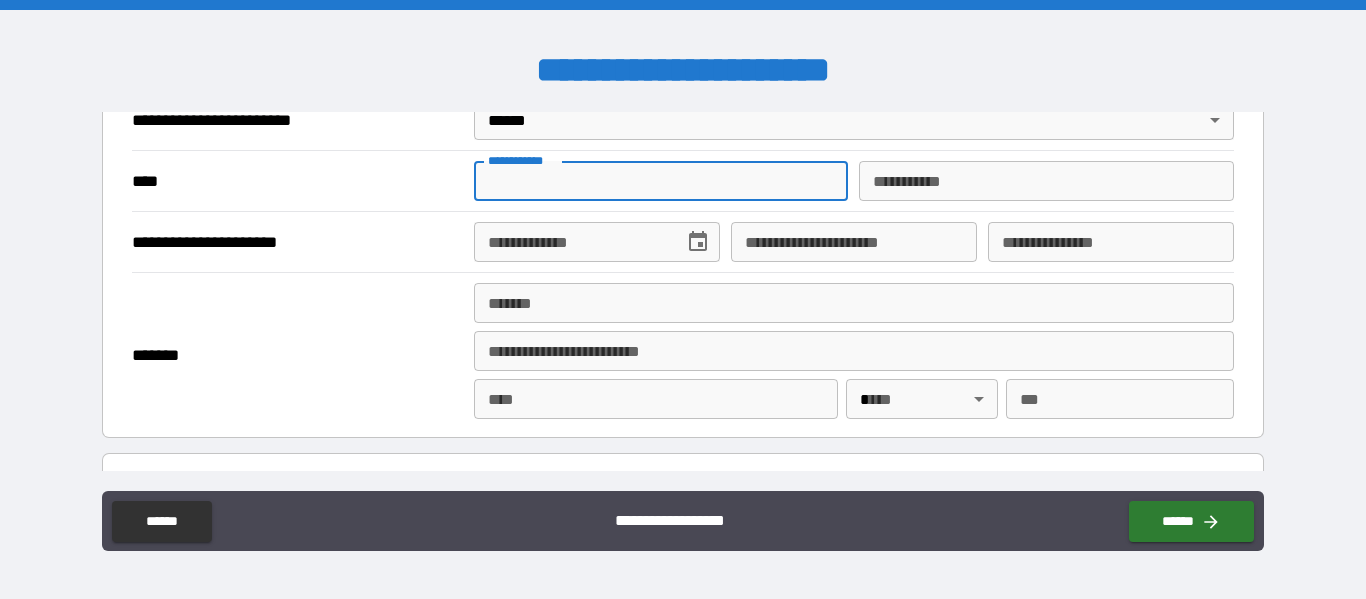 click on "**********" at bounding box center (661, 181) 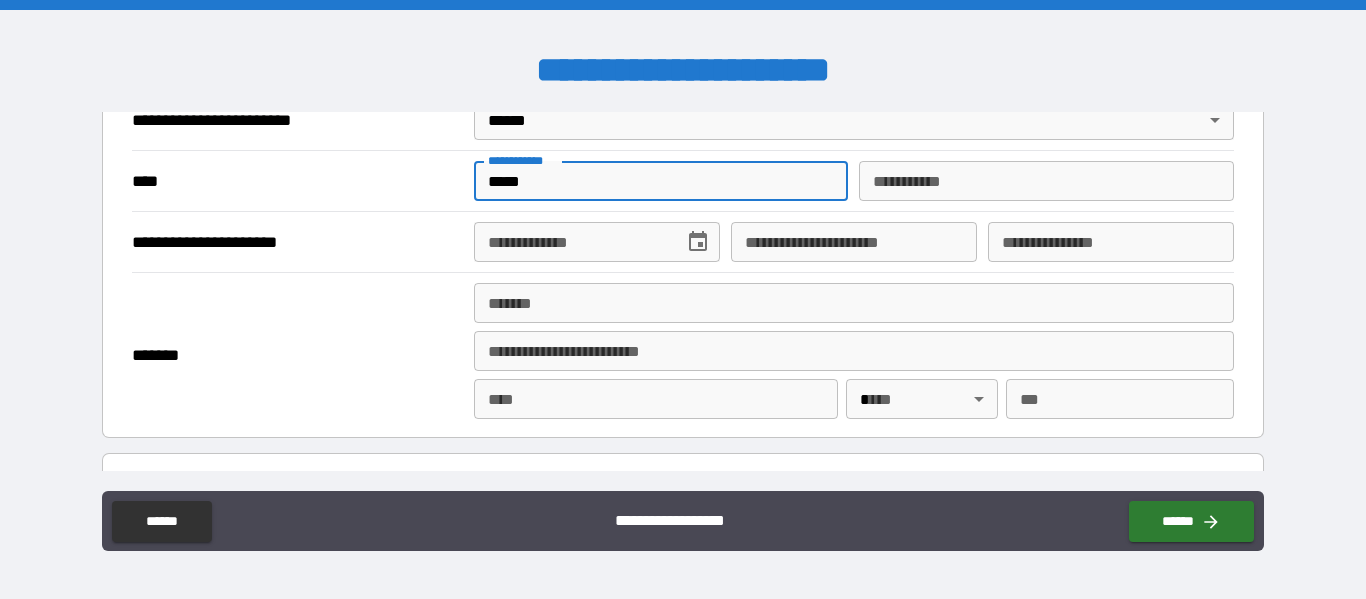 type on "*****" 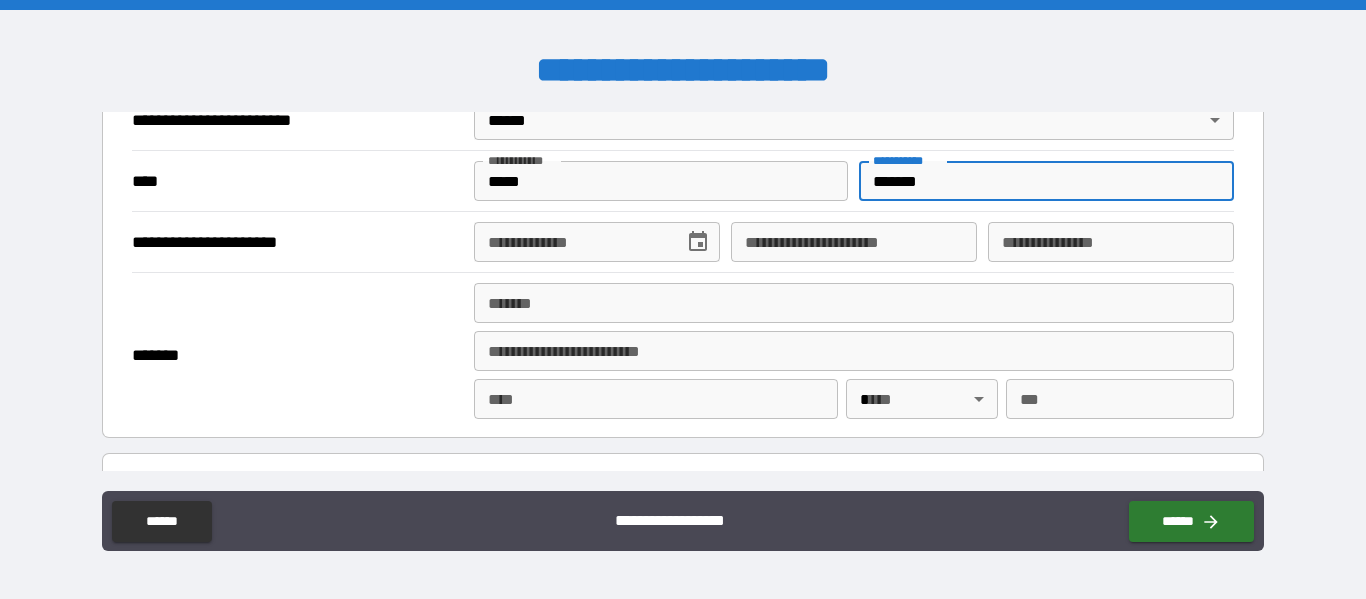 type on "*******" 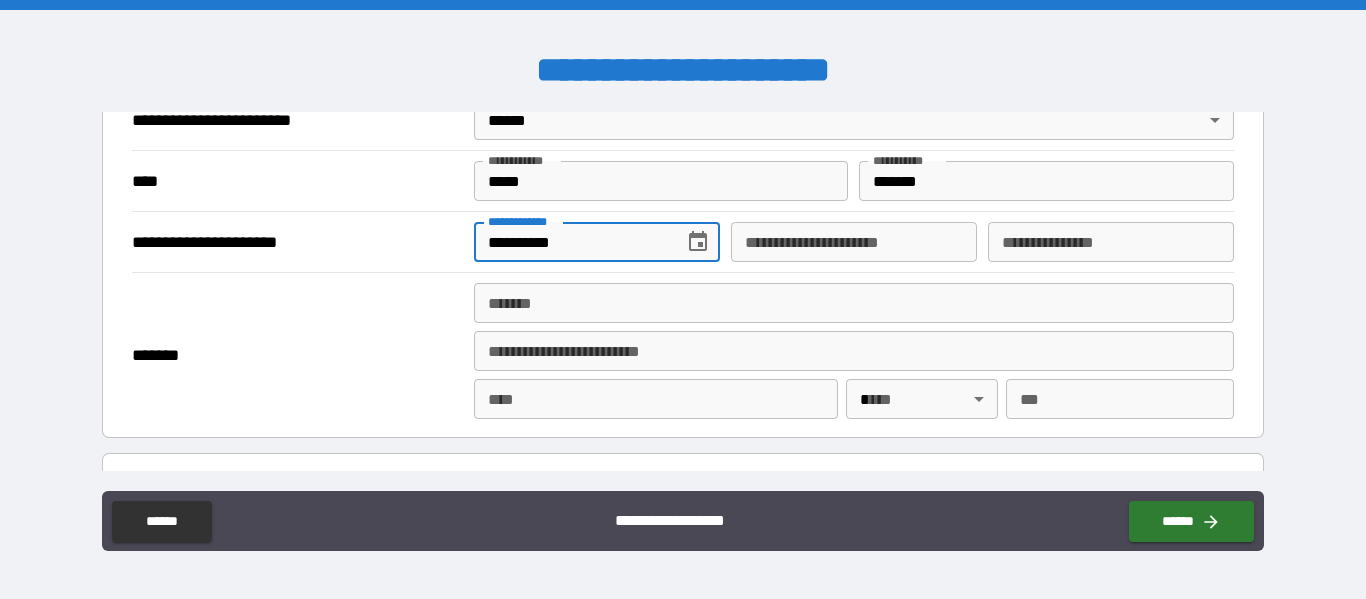 type on "**********" 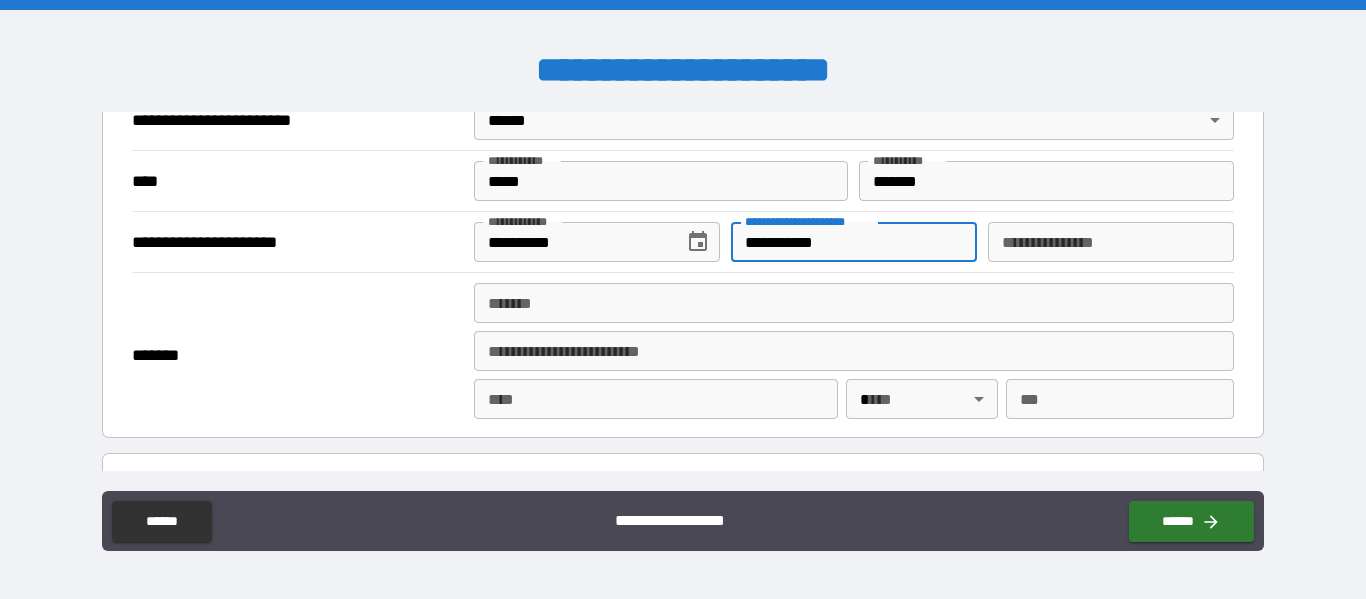 type on "**********" 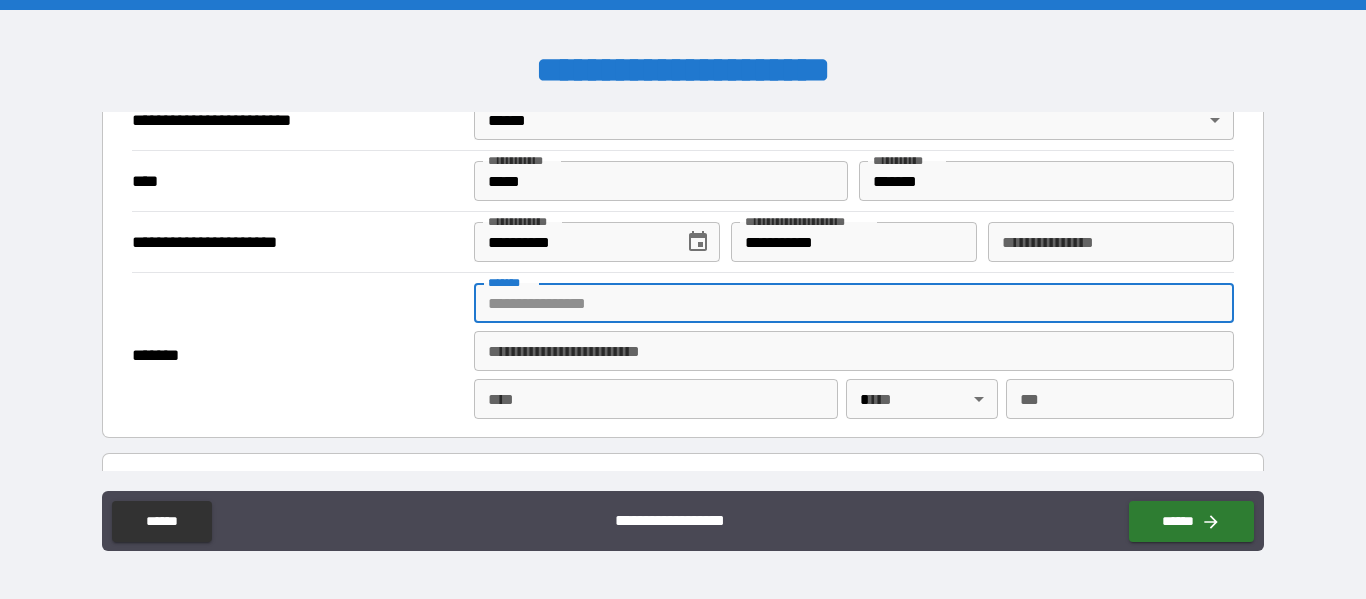 click on "*******" at bounding box center (854, 303) 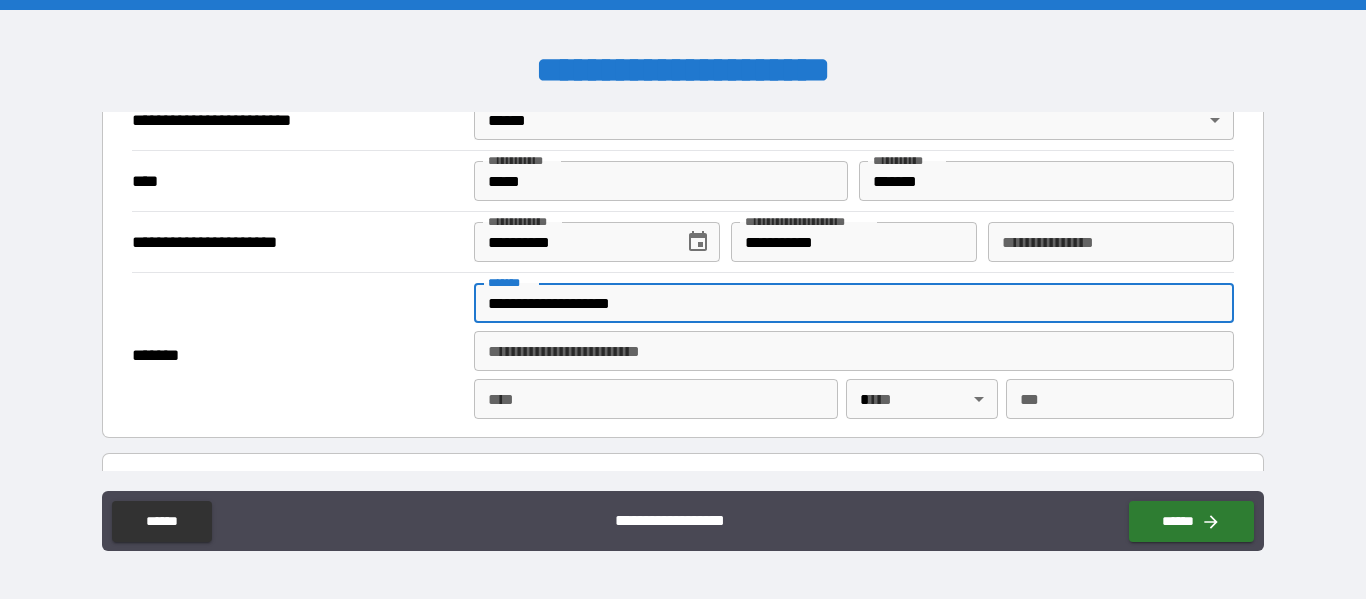 type on "*******" 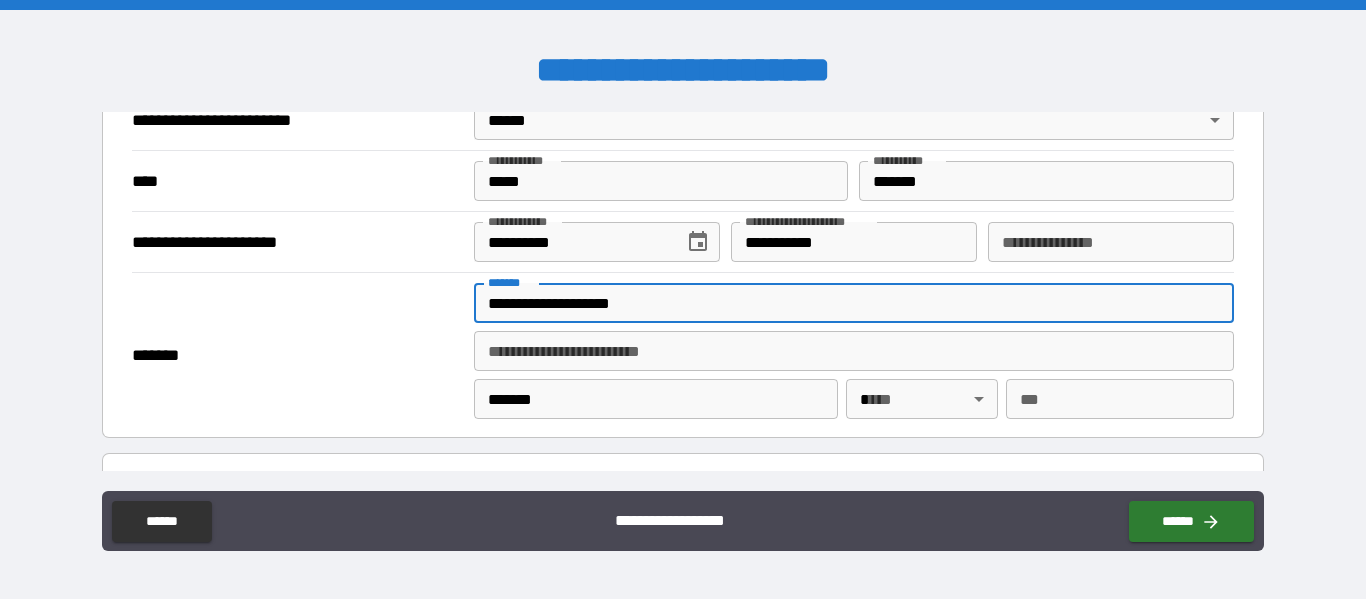 type 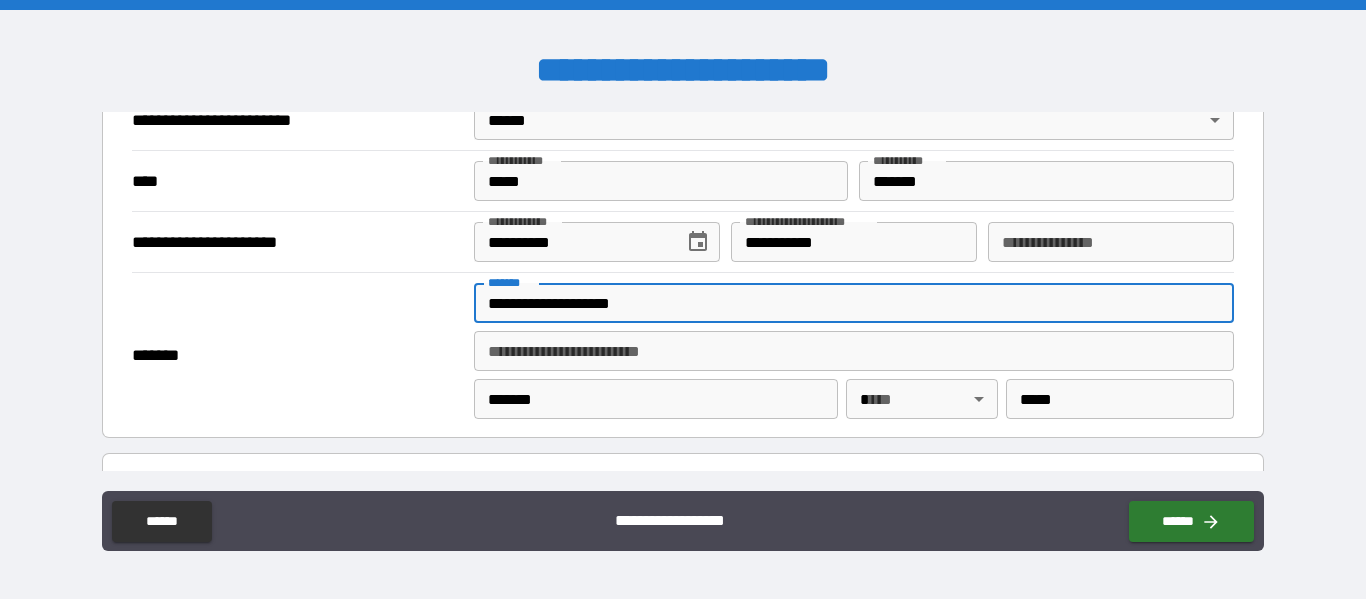 type 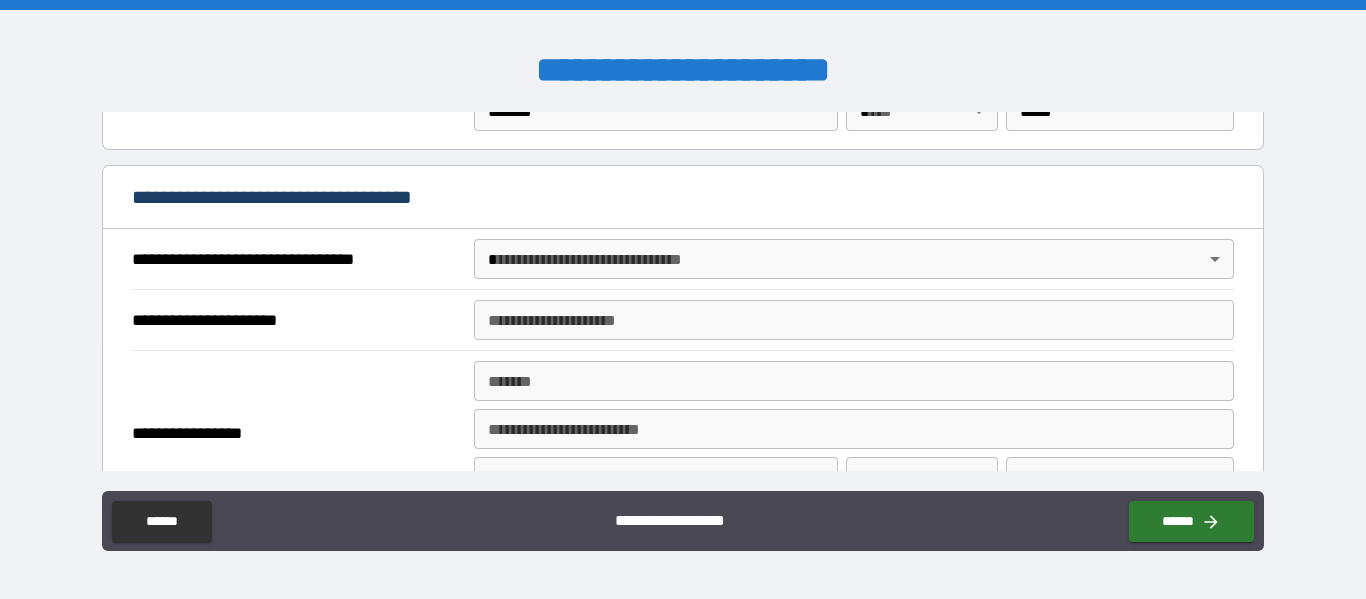 scroll, scrollTop: 1100, scrollLeft: 0, axis: vertical 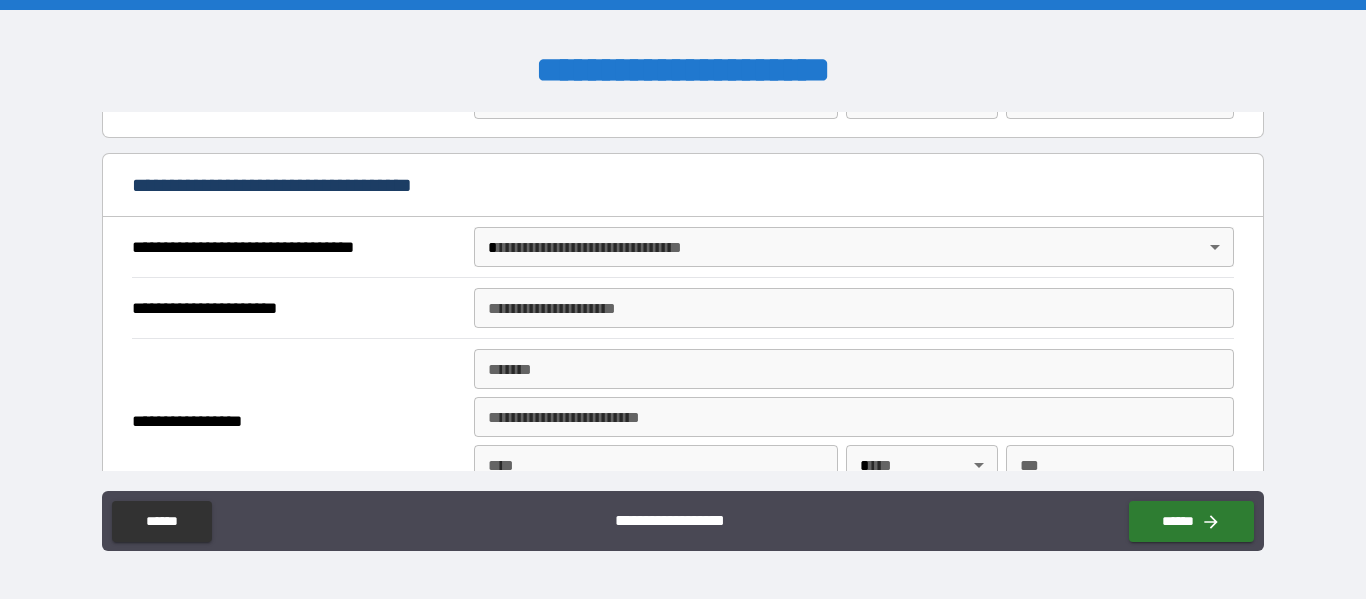 click on "**********" at bounding box center (683, 299) 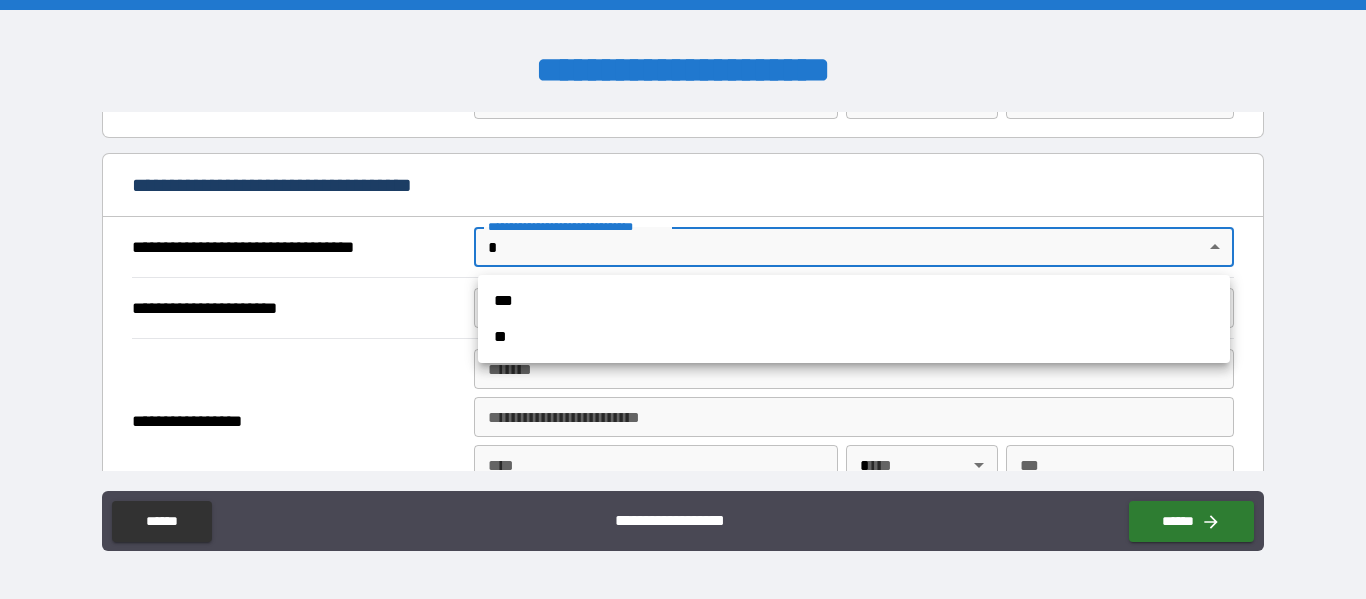 click on "***" at bounding box center [854, 301] 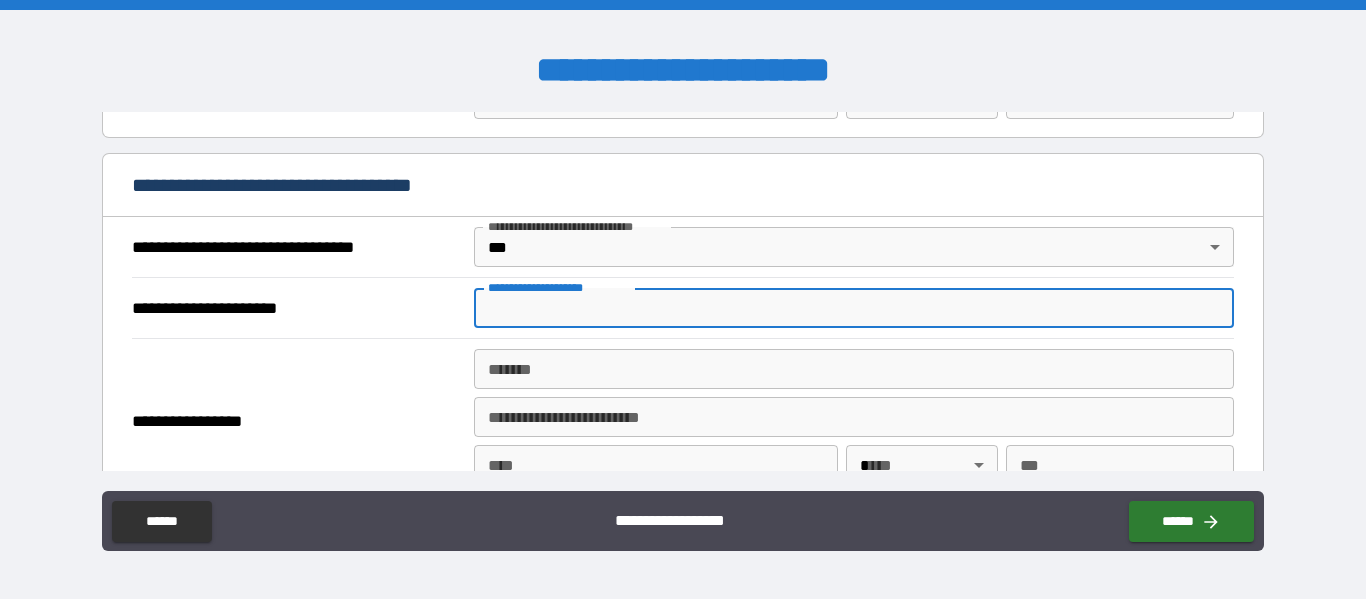 click on "**********" at bounding box center [854, 308] 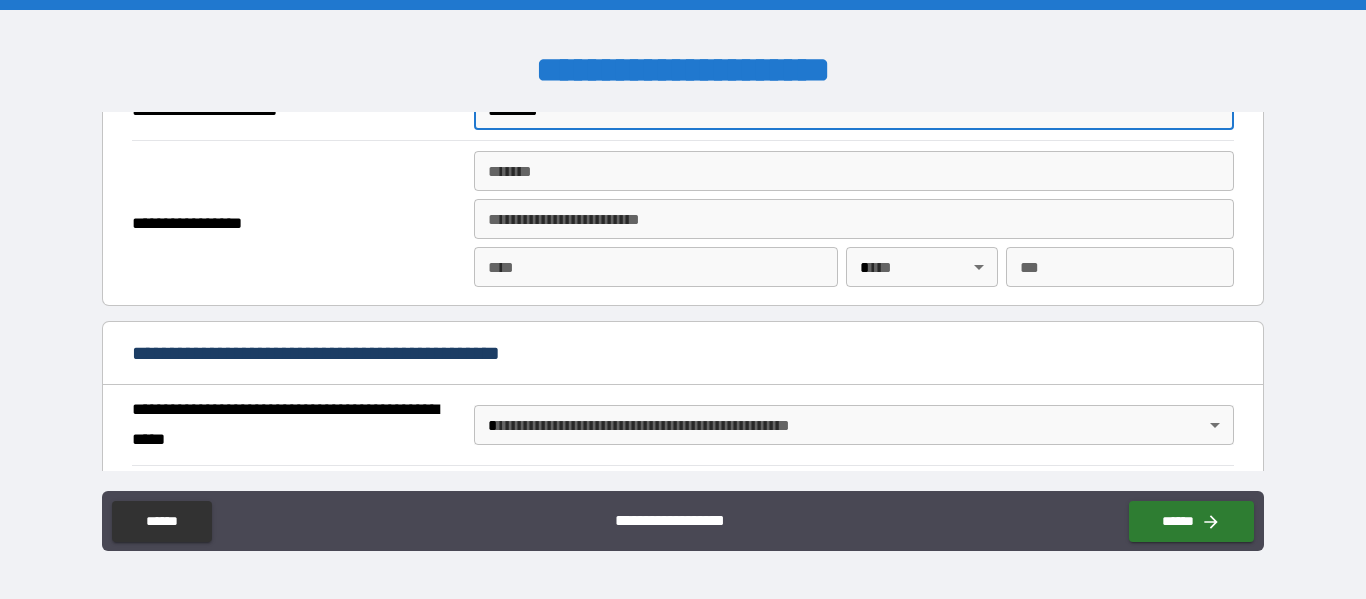 scroll, scrollTop: 1300, scrollLeft: 0, axis: vertical 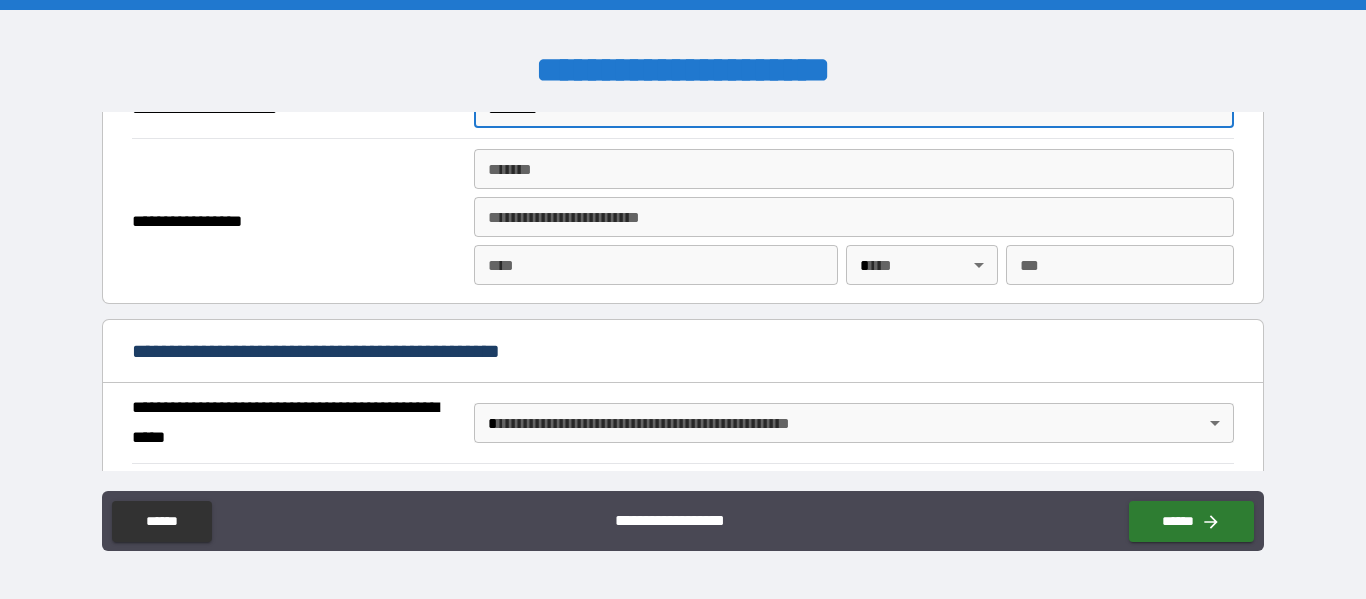 type on "********" 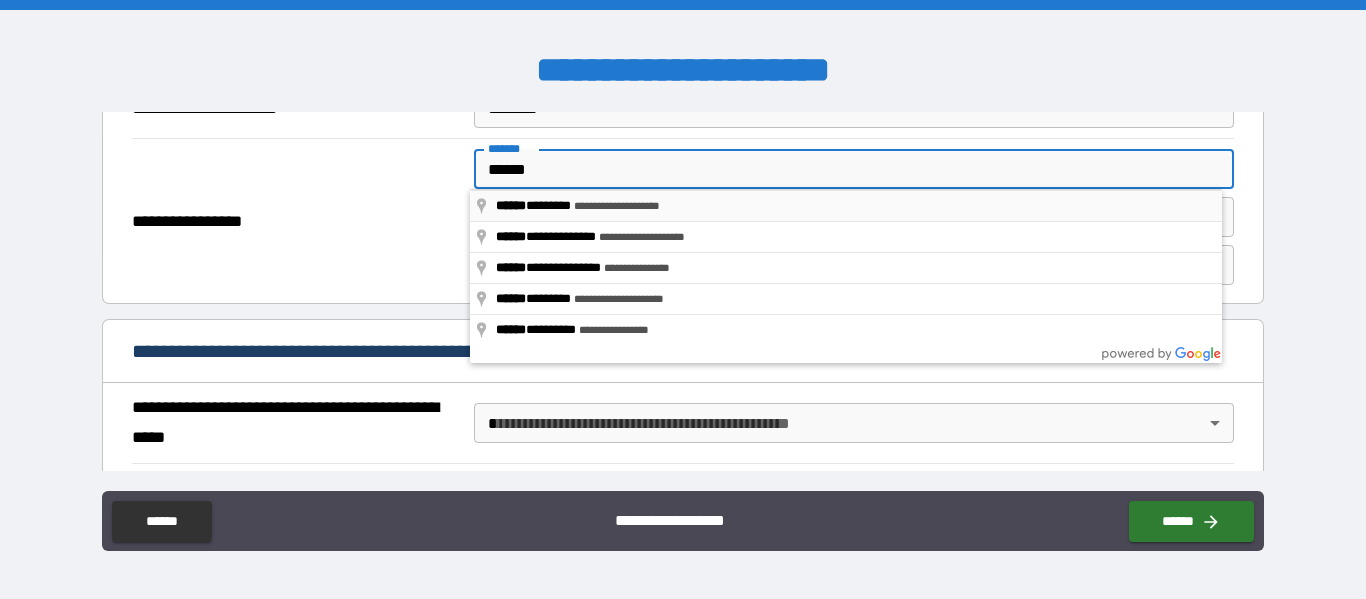 type on "******" 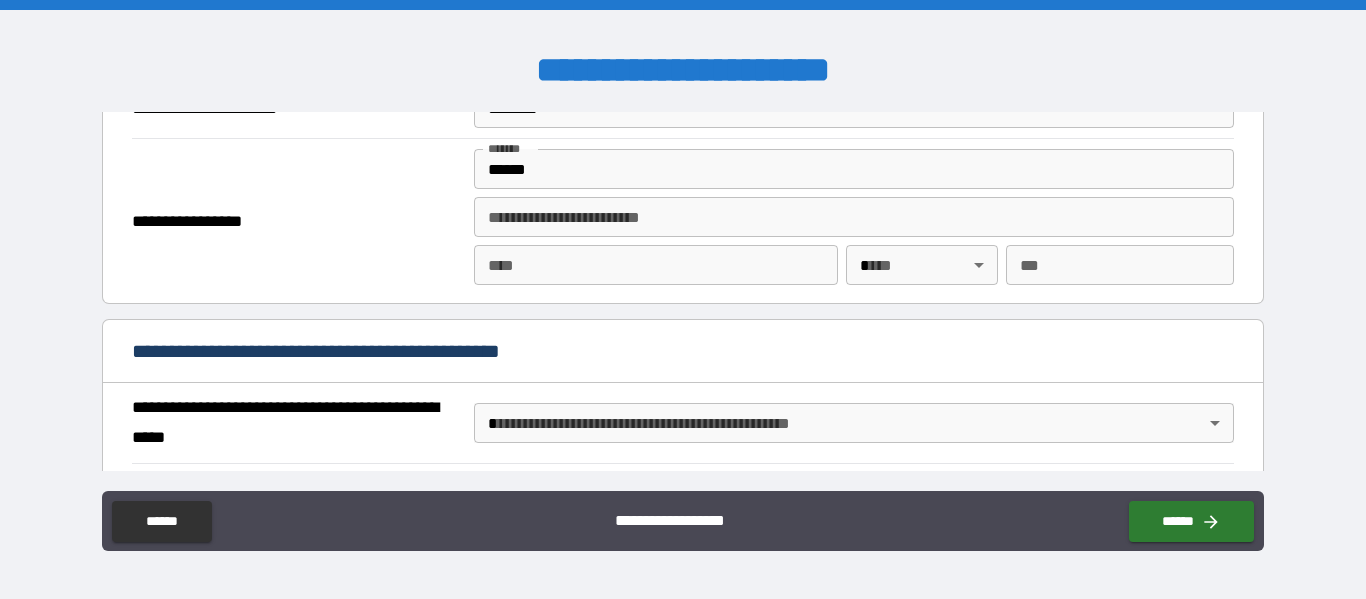 type on "**********" 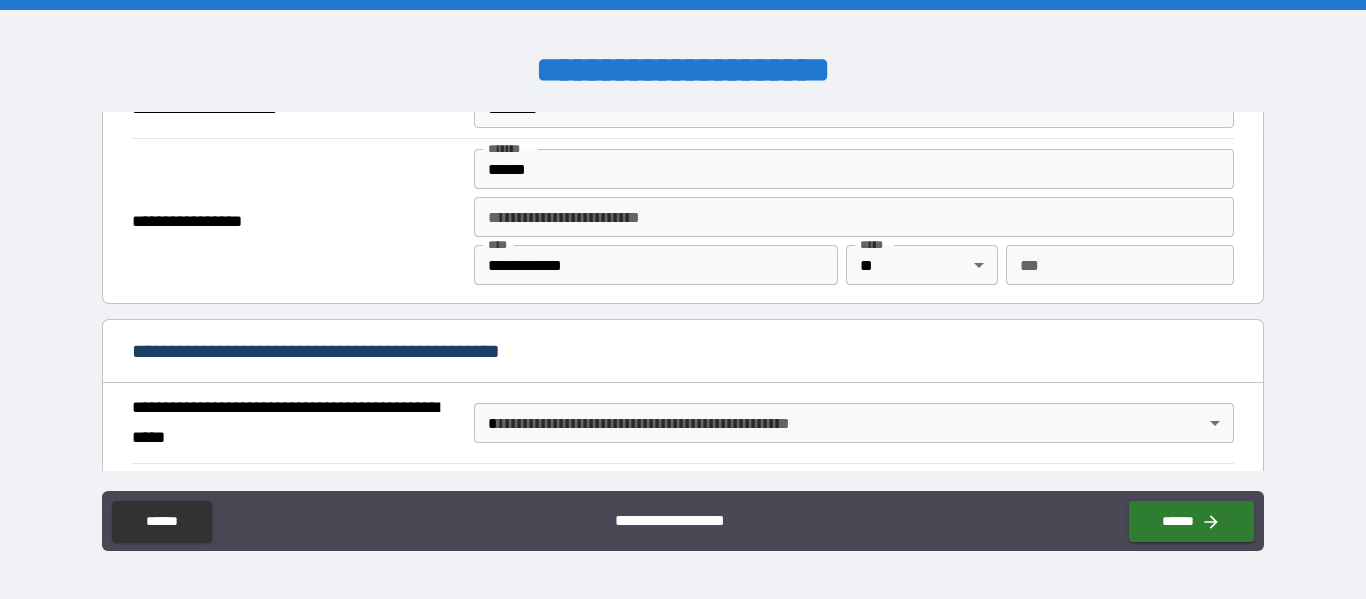 click on "***" at bounding box center [1120, 265] 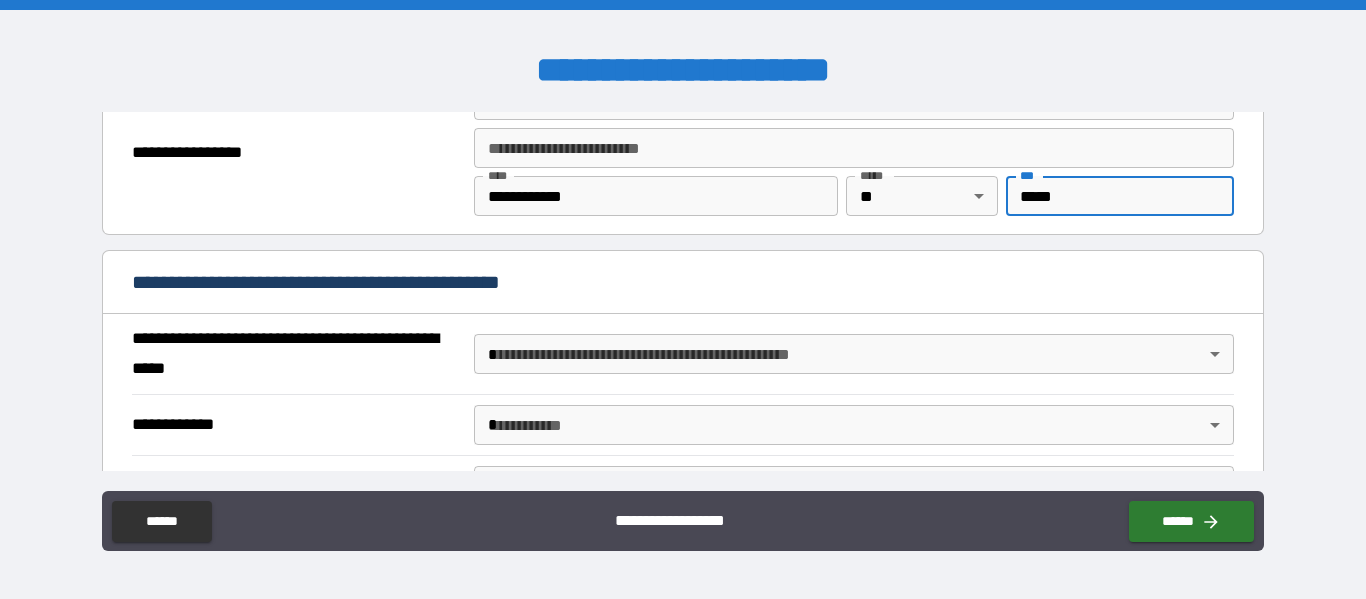 scroll, scrollTop: 1400, scrollLeft: 0, axis: vertical 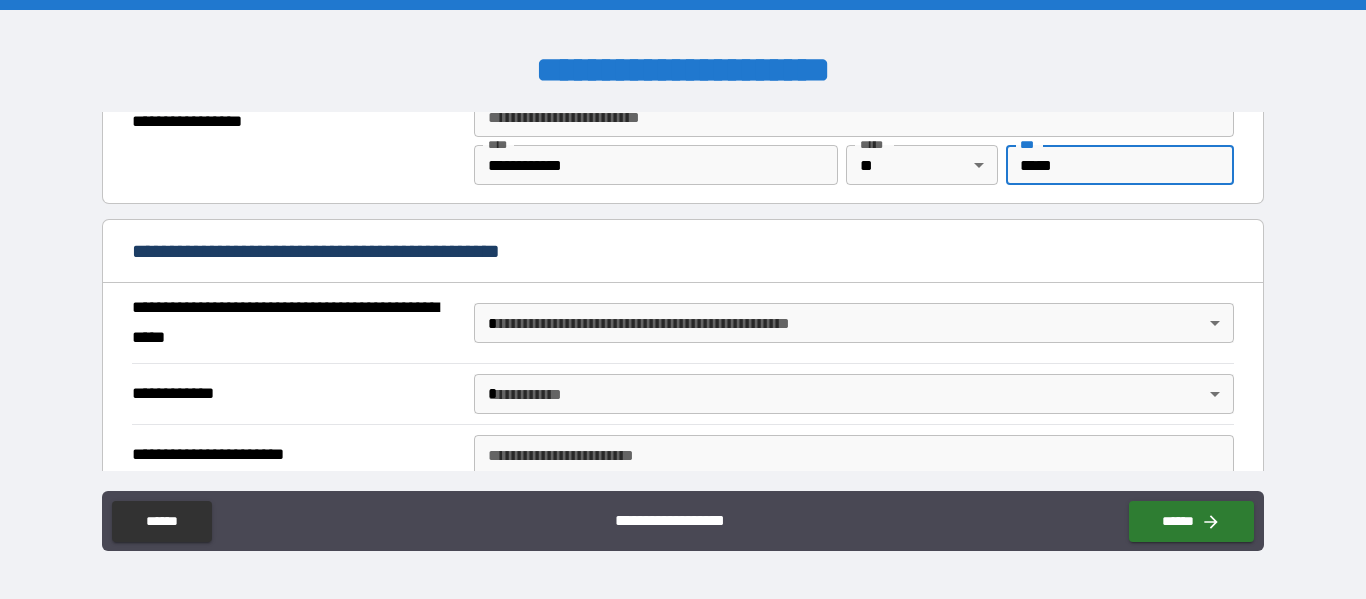 type on "*****" 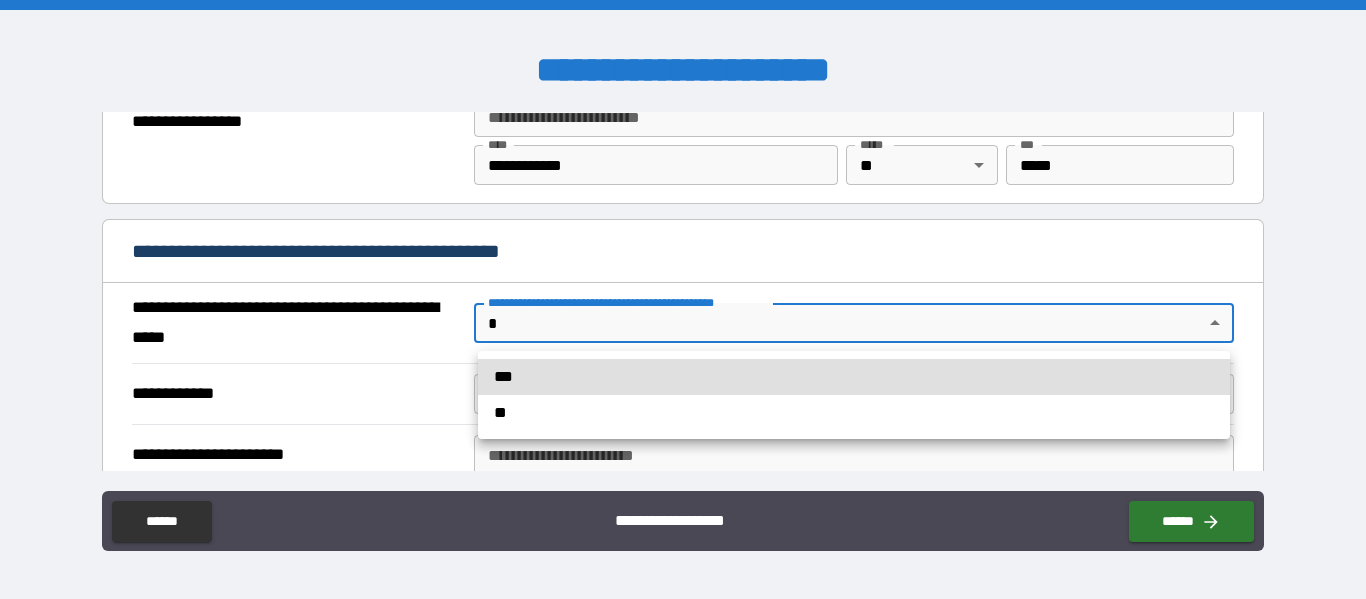 click on "**********" at bounding box center (683, 299) 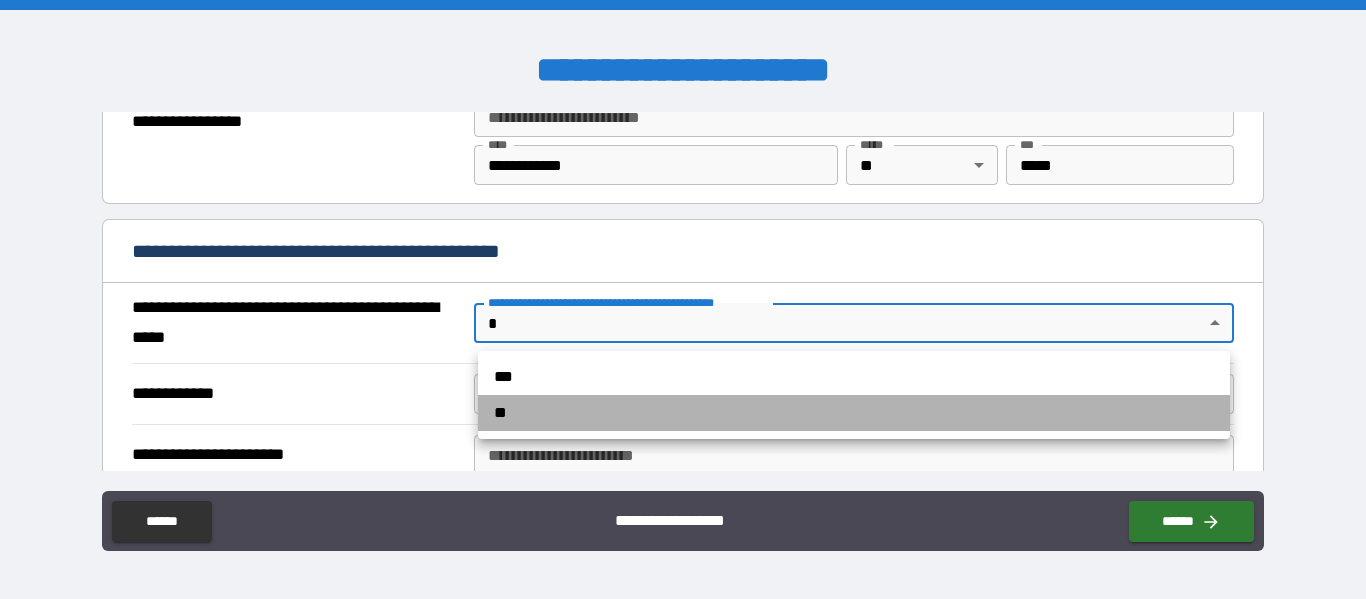 click on "**" at bounding box center [854, 413] 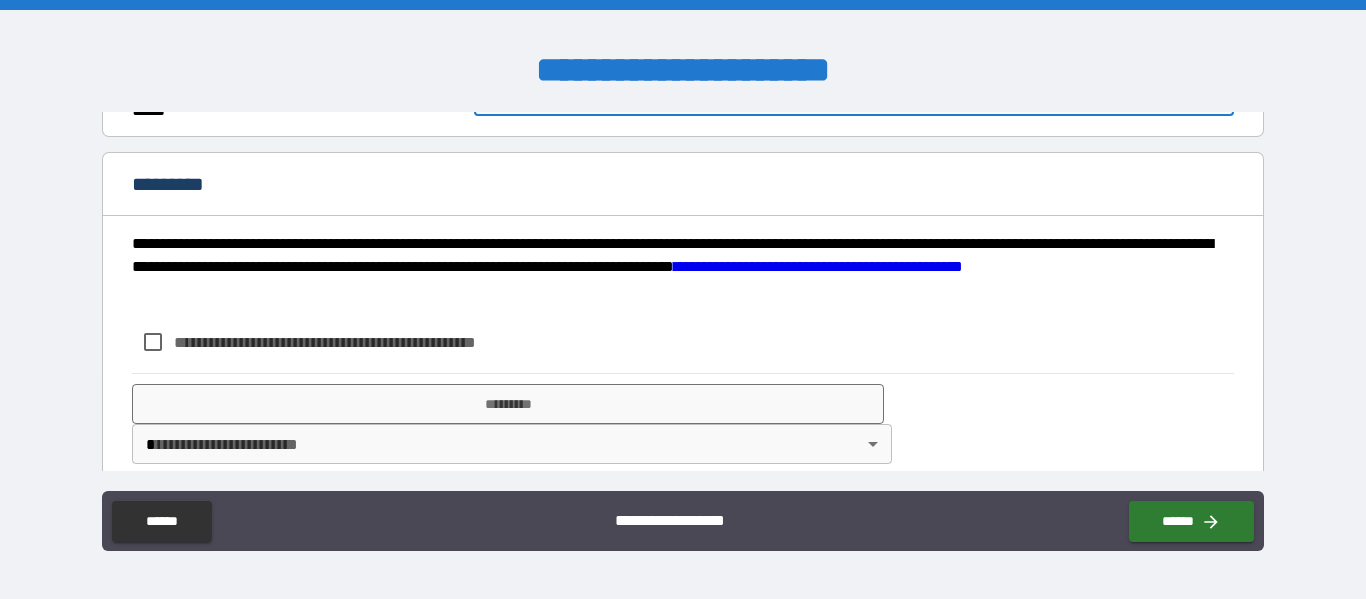 scroll, scrollTop: 1651, scrollLeft: 0, axis: vertical 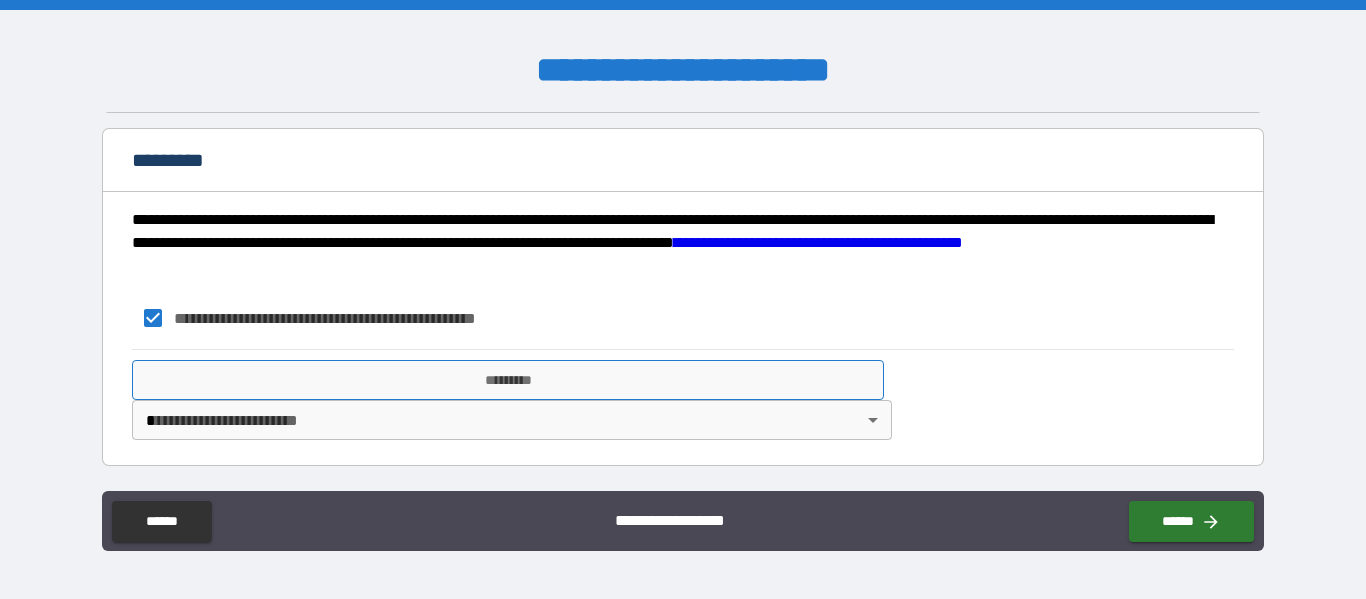 click on "*********" at bounding box center (508, 380) 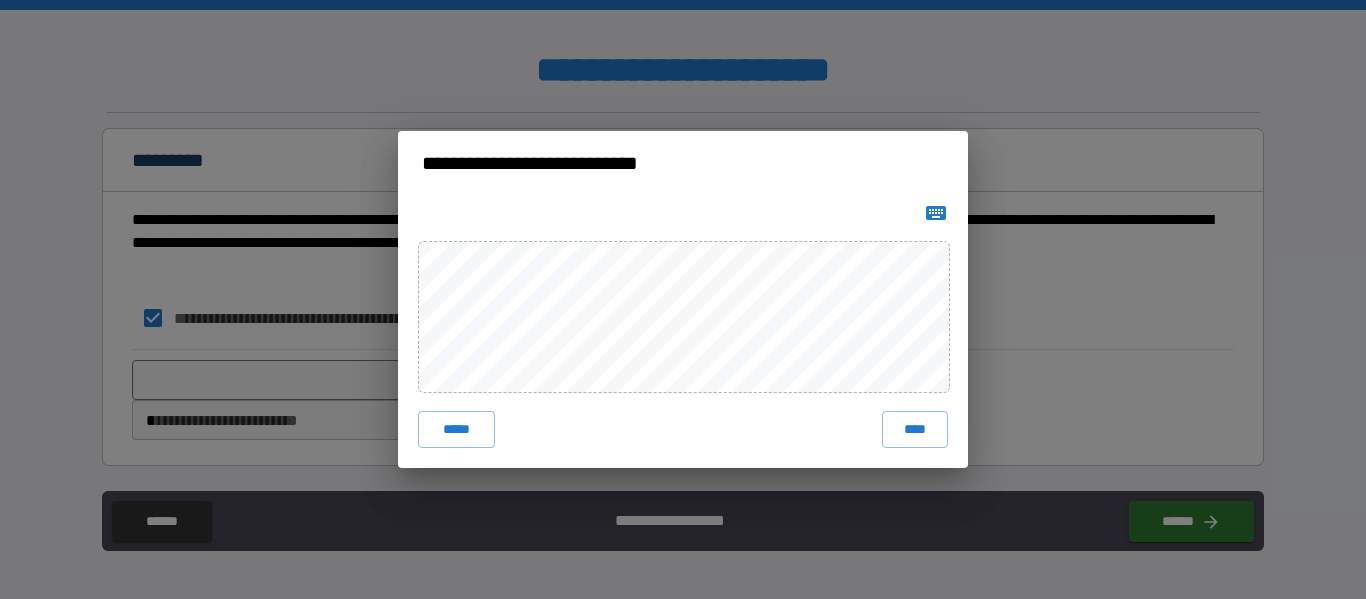 click on "****" at bounding box center [915, 429] 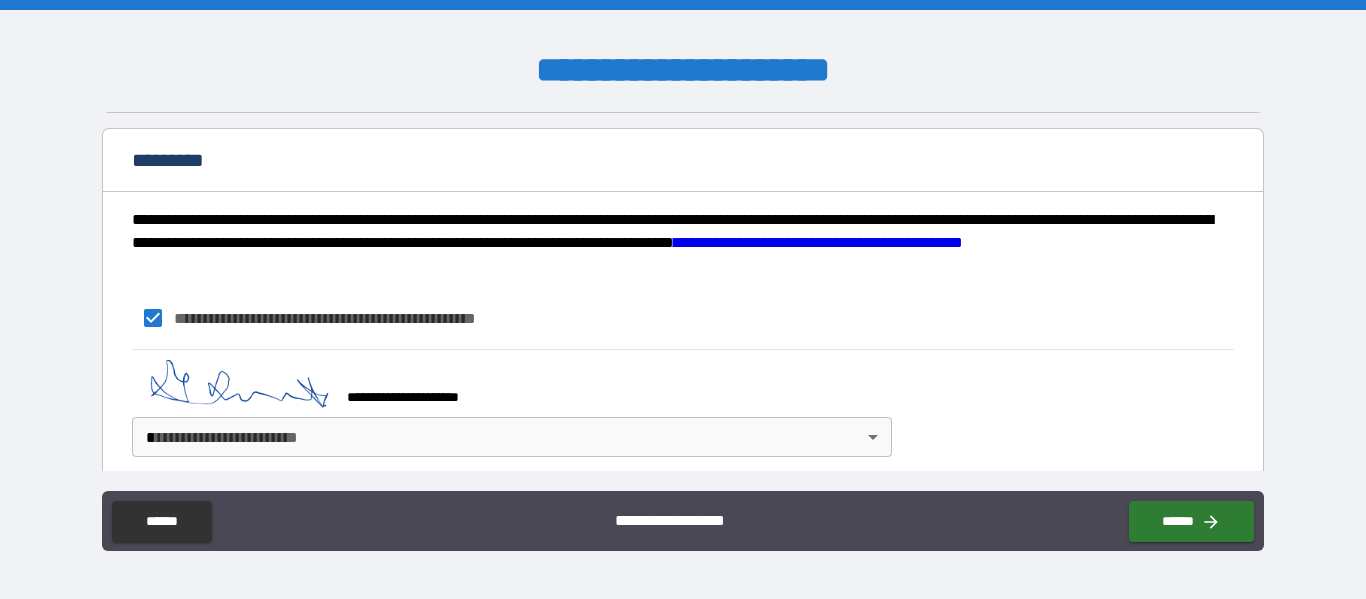 click on "**********" at bounding box center [683, 299] 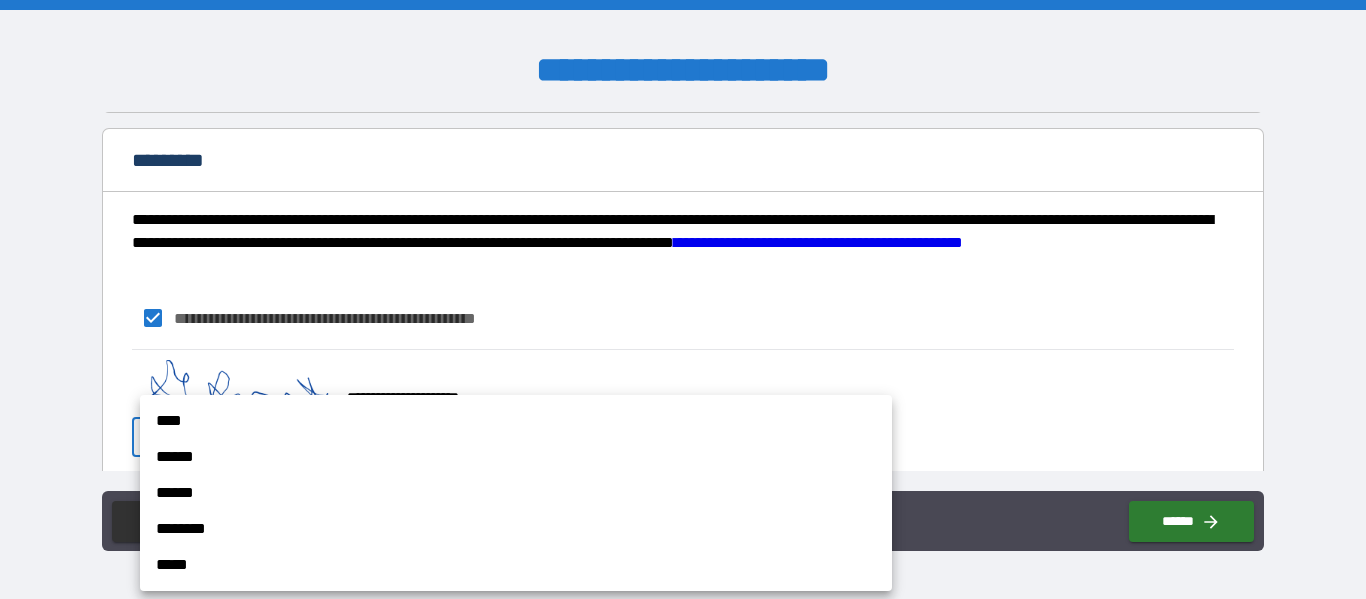click on "******" at bounding box center (516, 457) 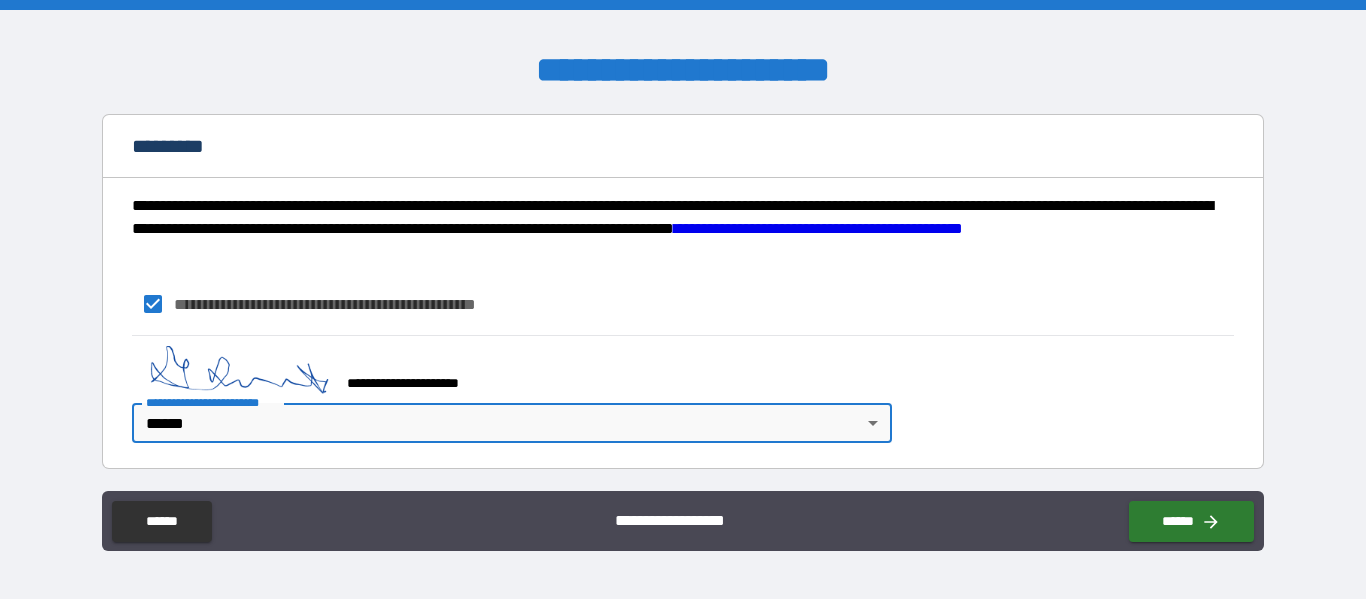 scroll, scrollTop: 1668, scrollLeft: 0, axis: vertical 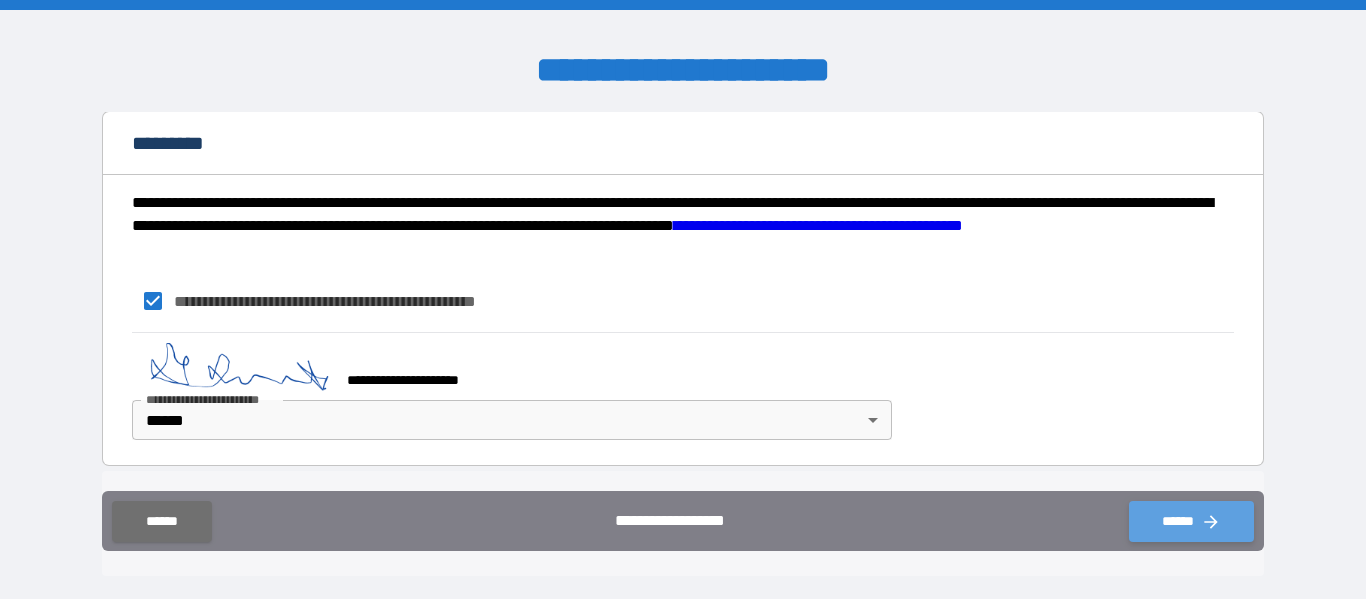 click on "******" at bounding box center [1191, 521] 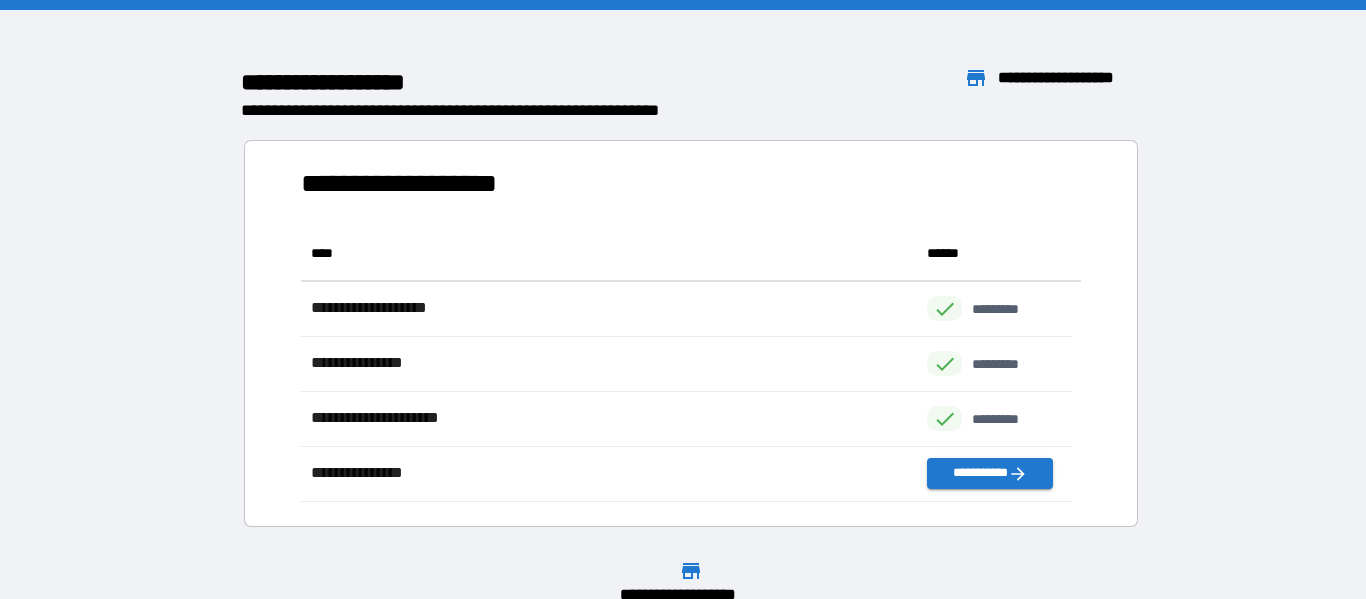 scroll, scrollTop: 16, scrollLeft: 16, axis: both 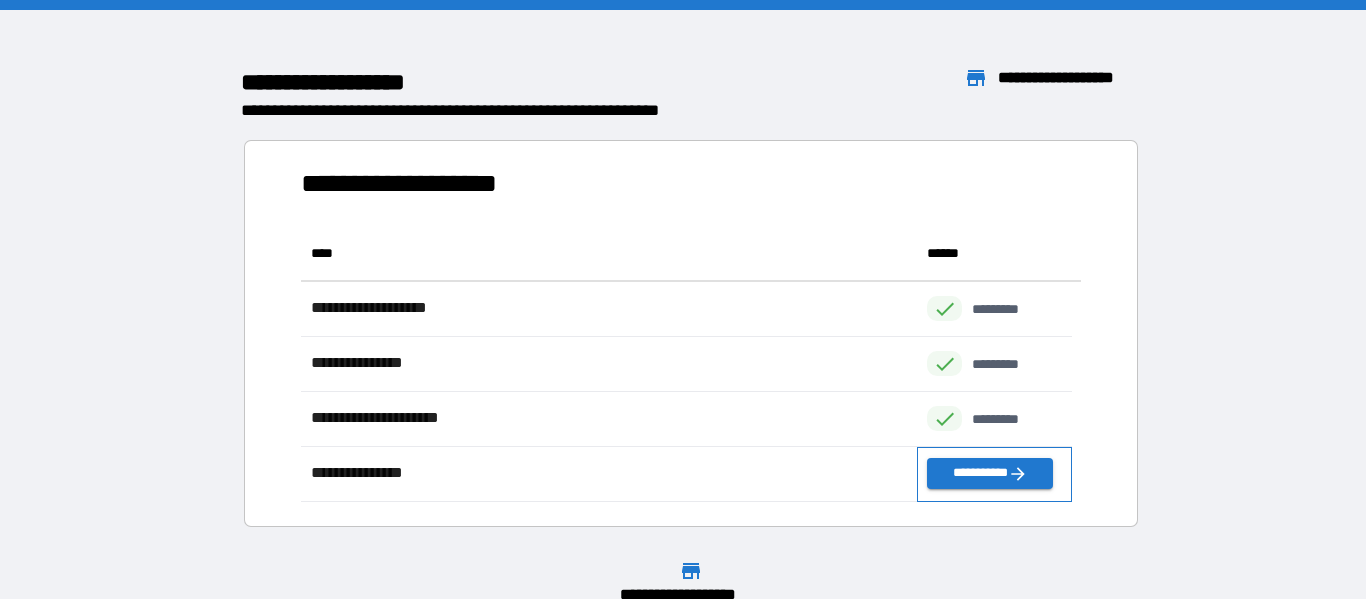 click on "**********" at bounding box center (994, 474) 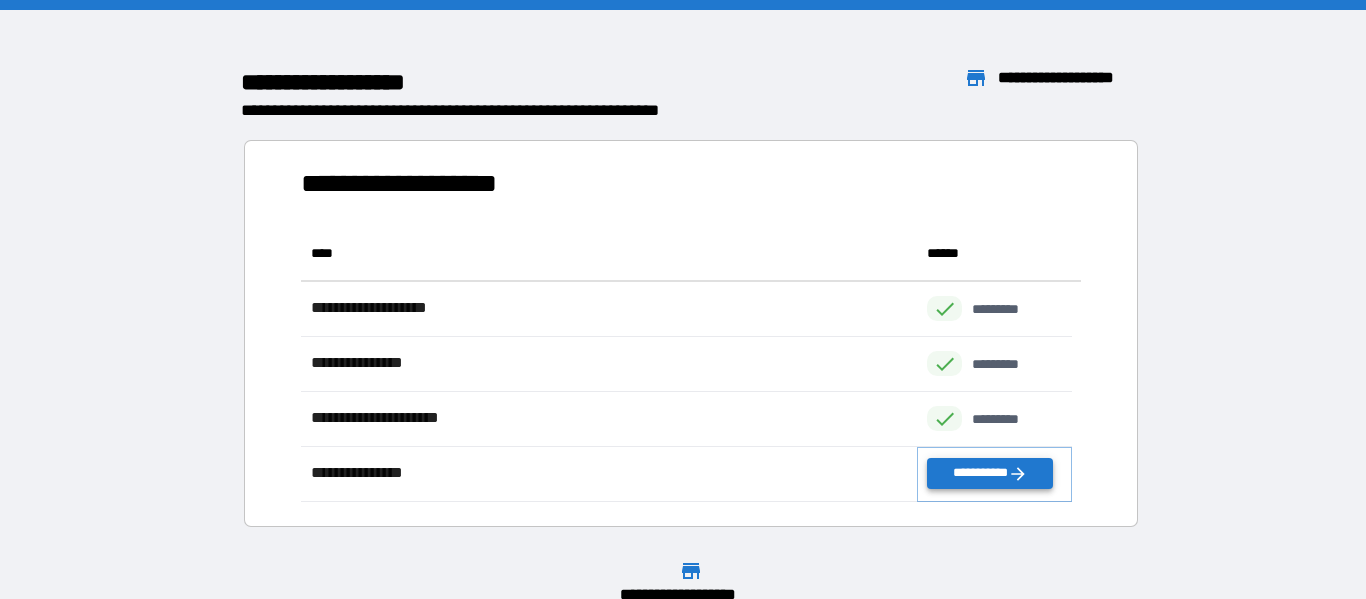 click on "**********" at bounding box center [989, 473] 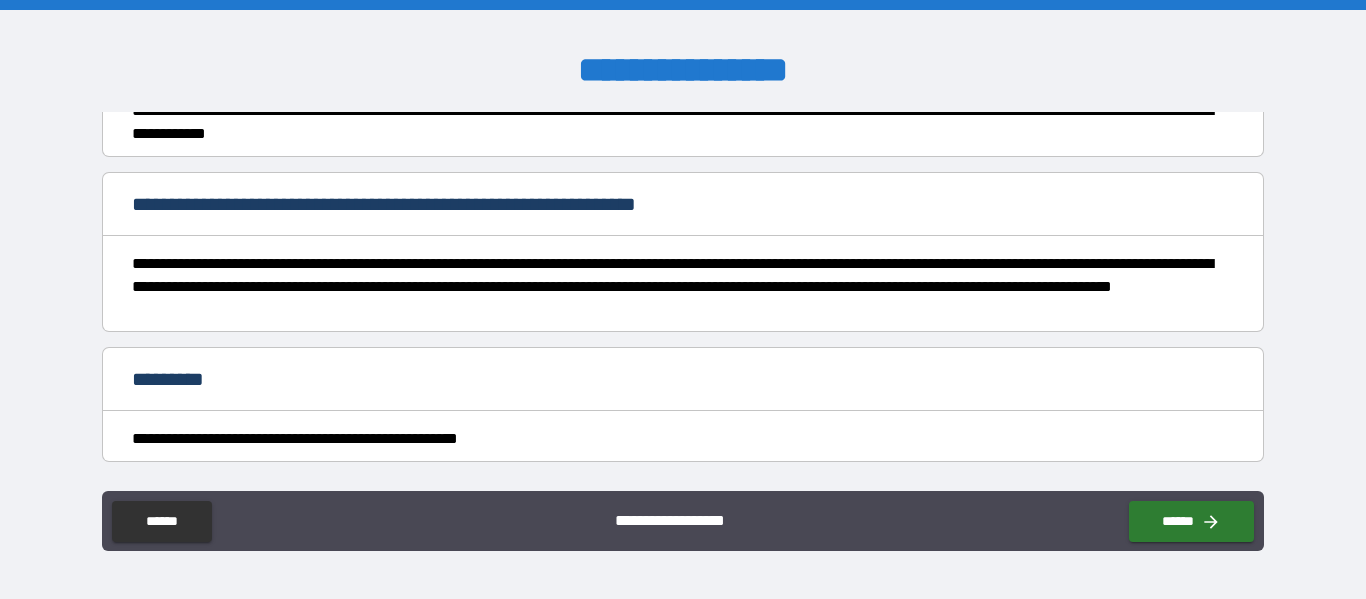 scroll, scrollTop: 1277, scrollLeft: 0, axis: vertical 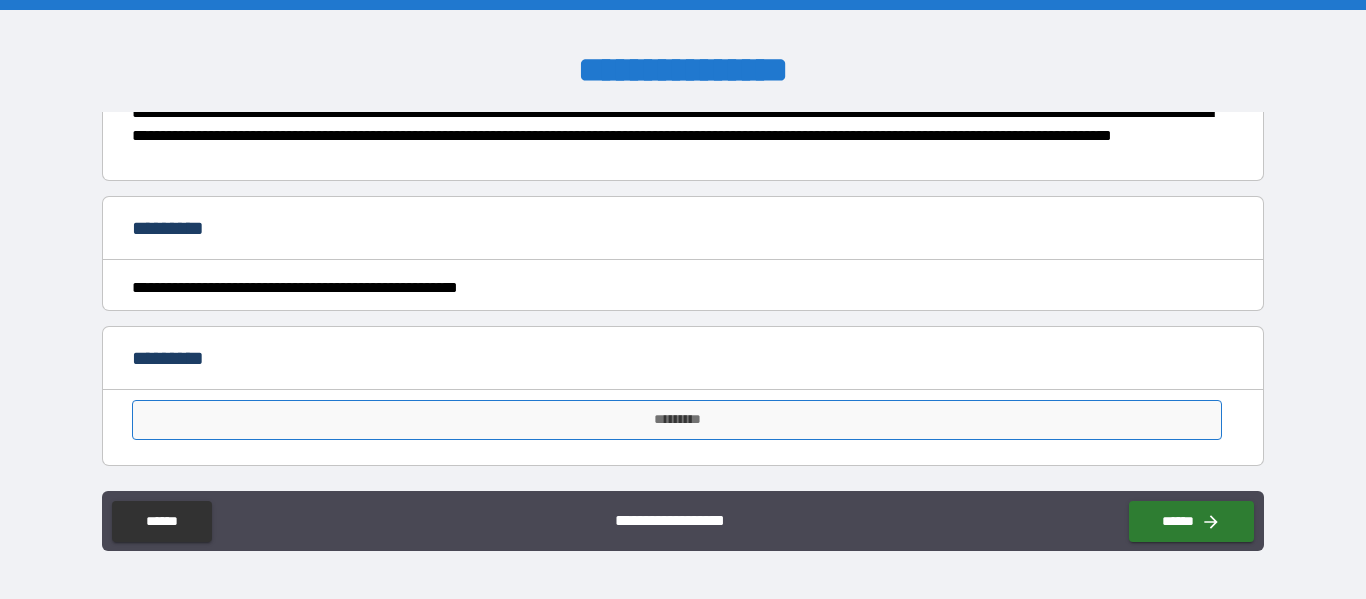 click on "*********" at bounding box center [677, 420] 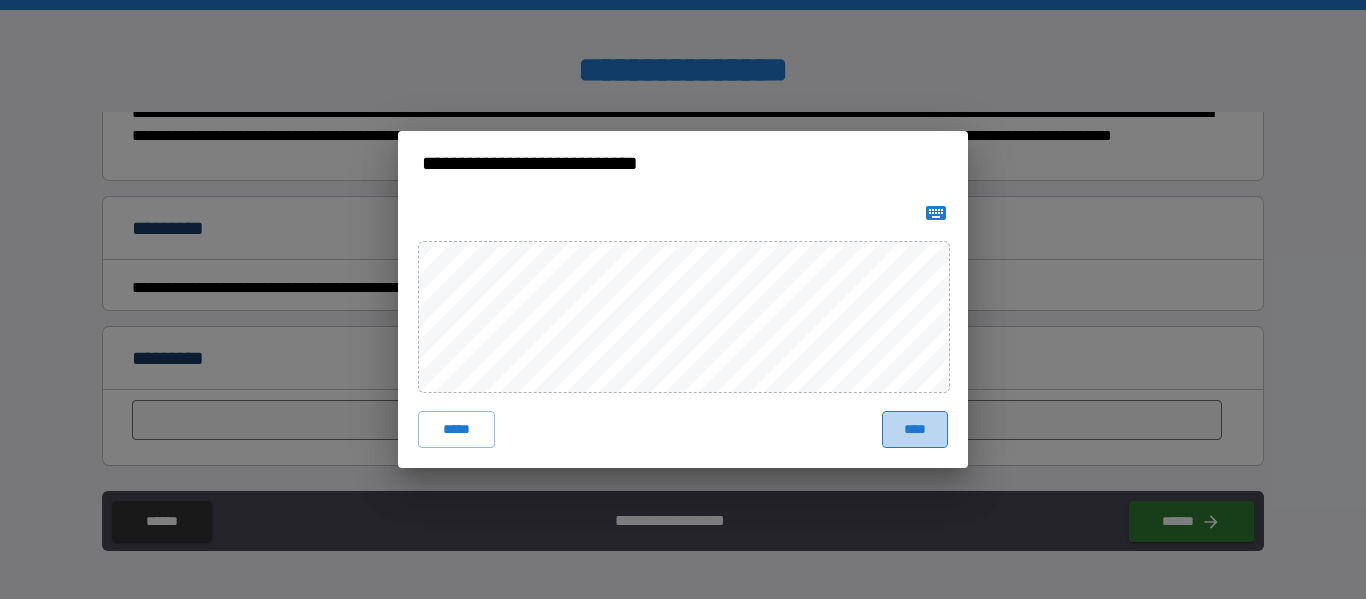 click on "****" at bounding box center (915, 429) 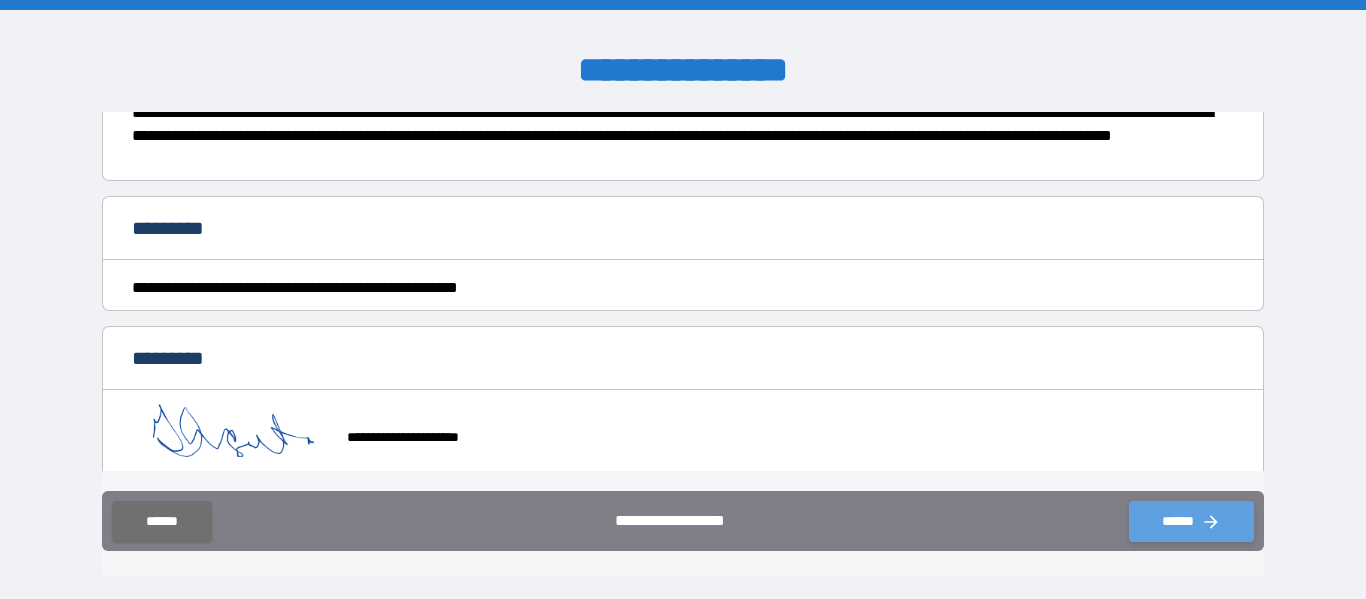 click on "******" at bounding box center [1191, 521] 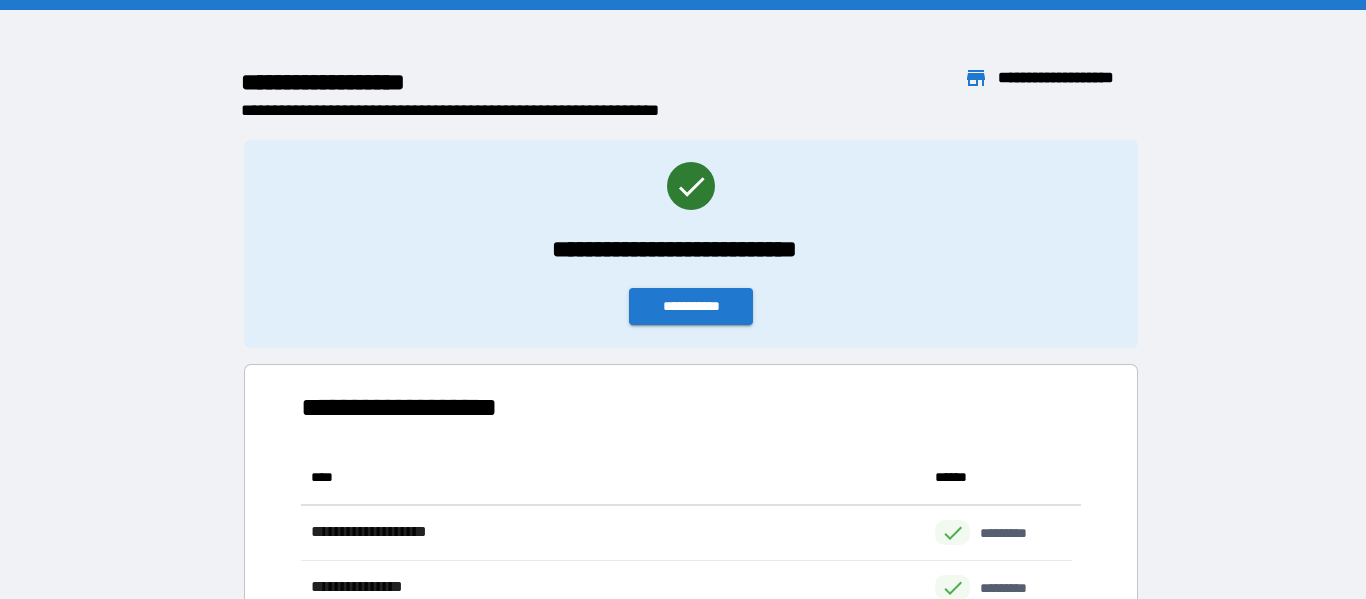 scroll, scrollTop: 261, scrollLeft: 755, axis: both 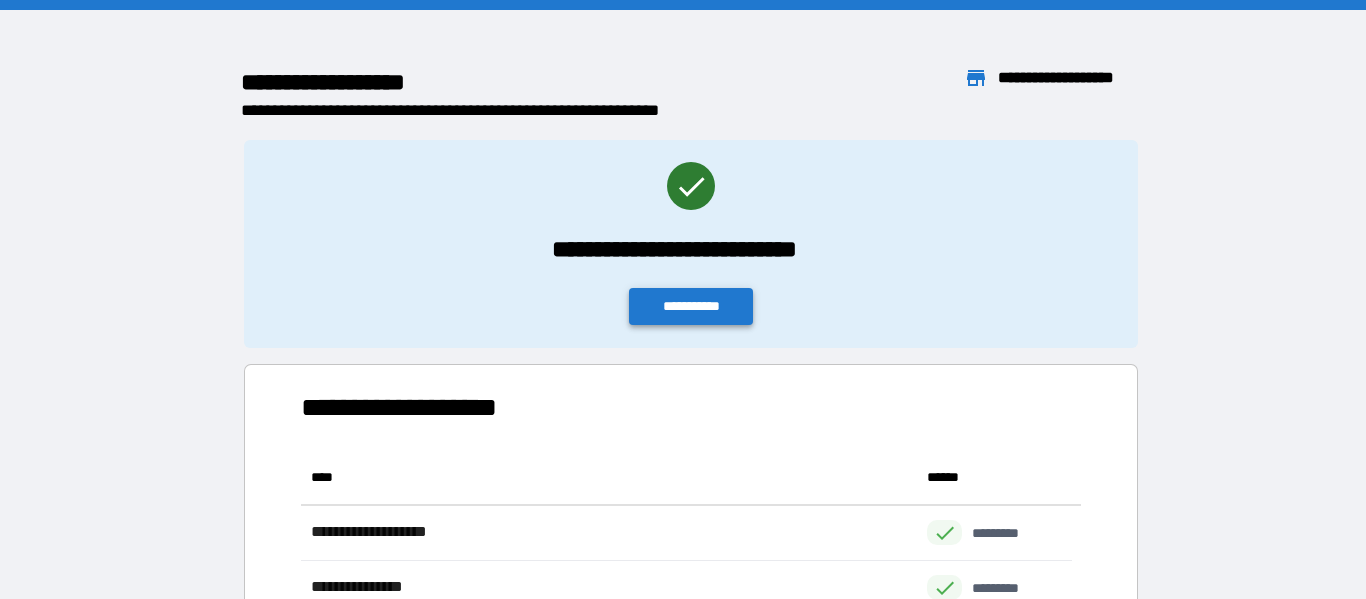 click on "**********" at bounding box center [691, 306] 